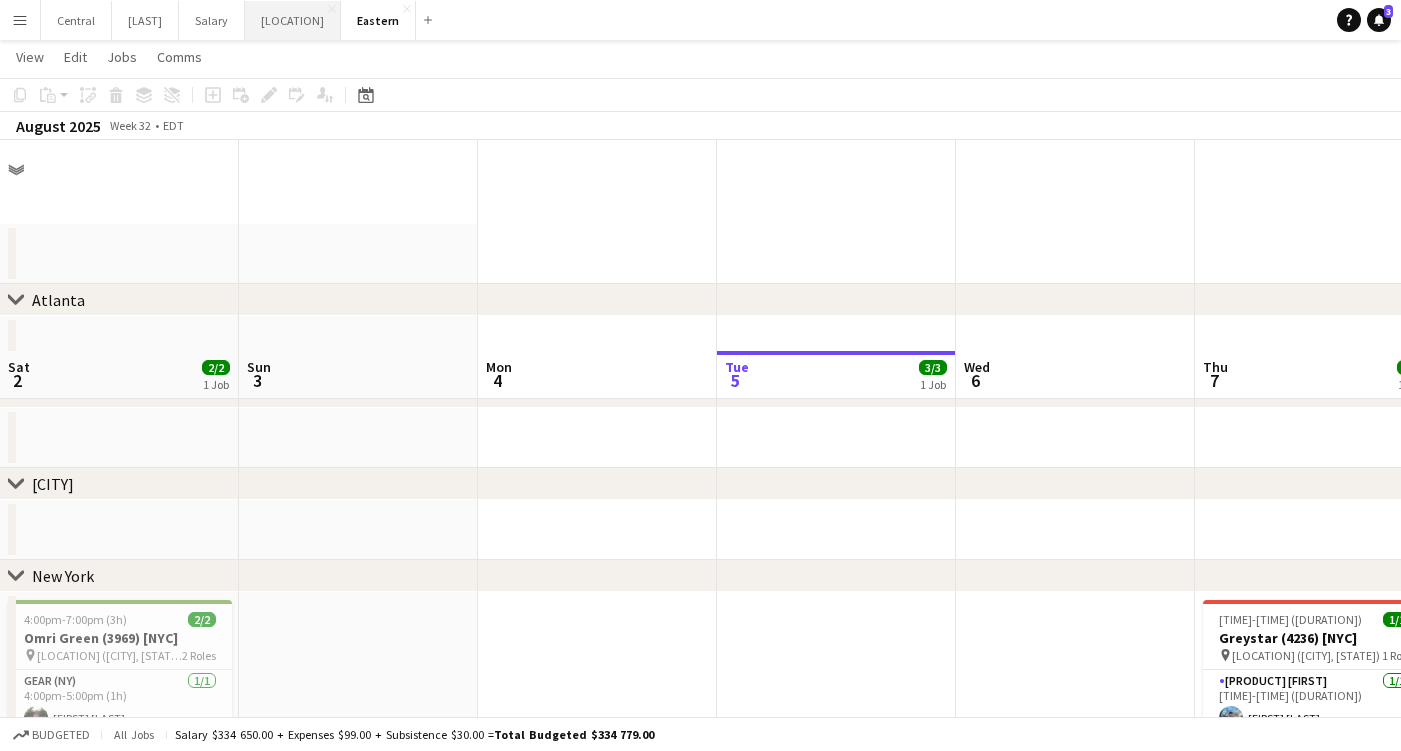 scroll, scrollTop: 211, scrollLeft: 0, axis: vertical 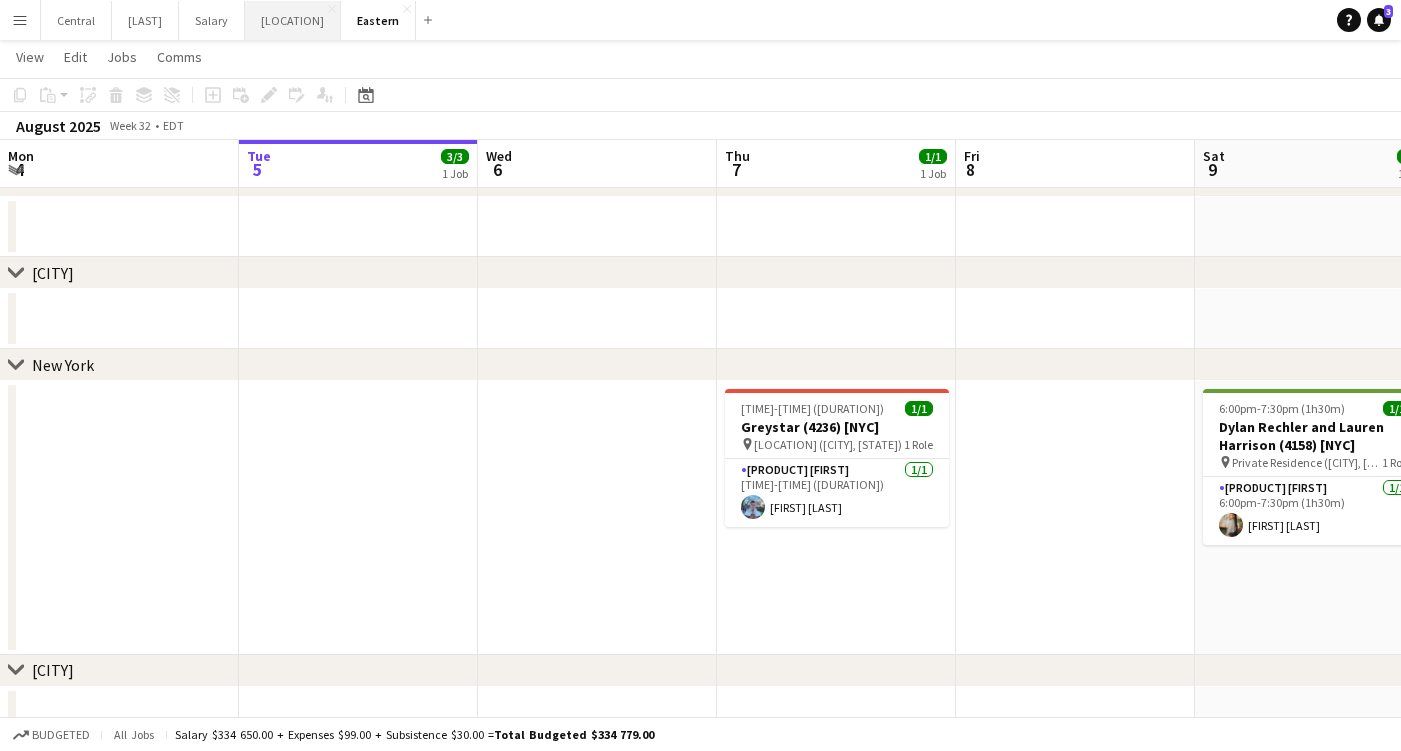 click on "Pacific
Close" at bounding box center [293, 20] 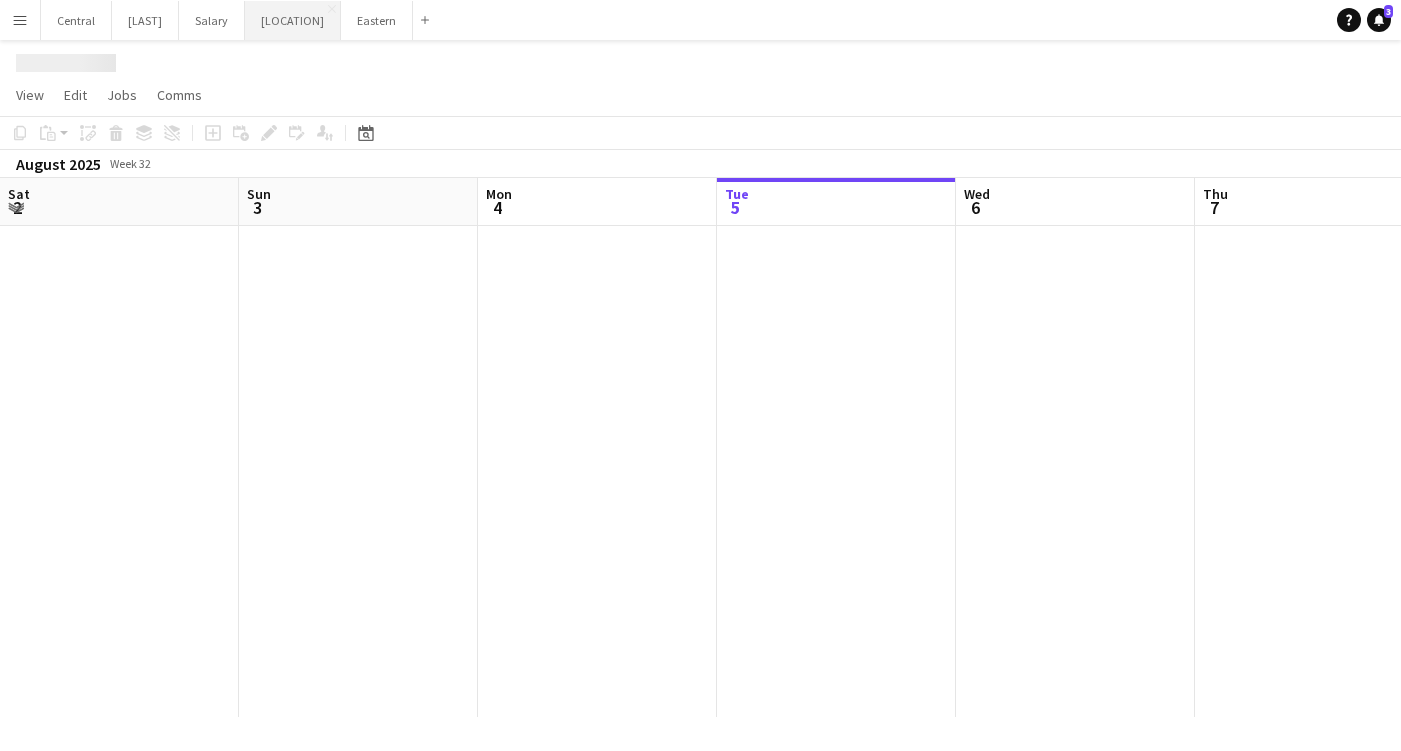 scroll, scrollTop: 0, scrollLeft: 0, axis: both 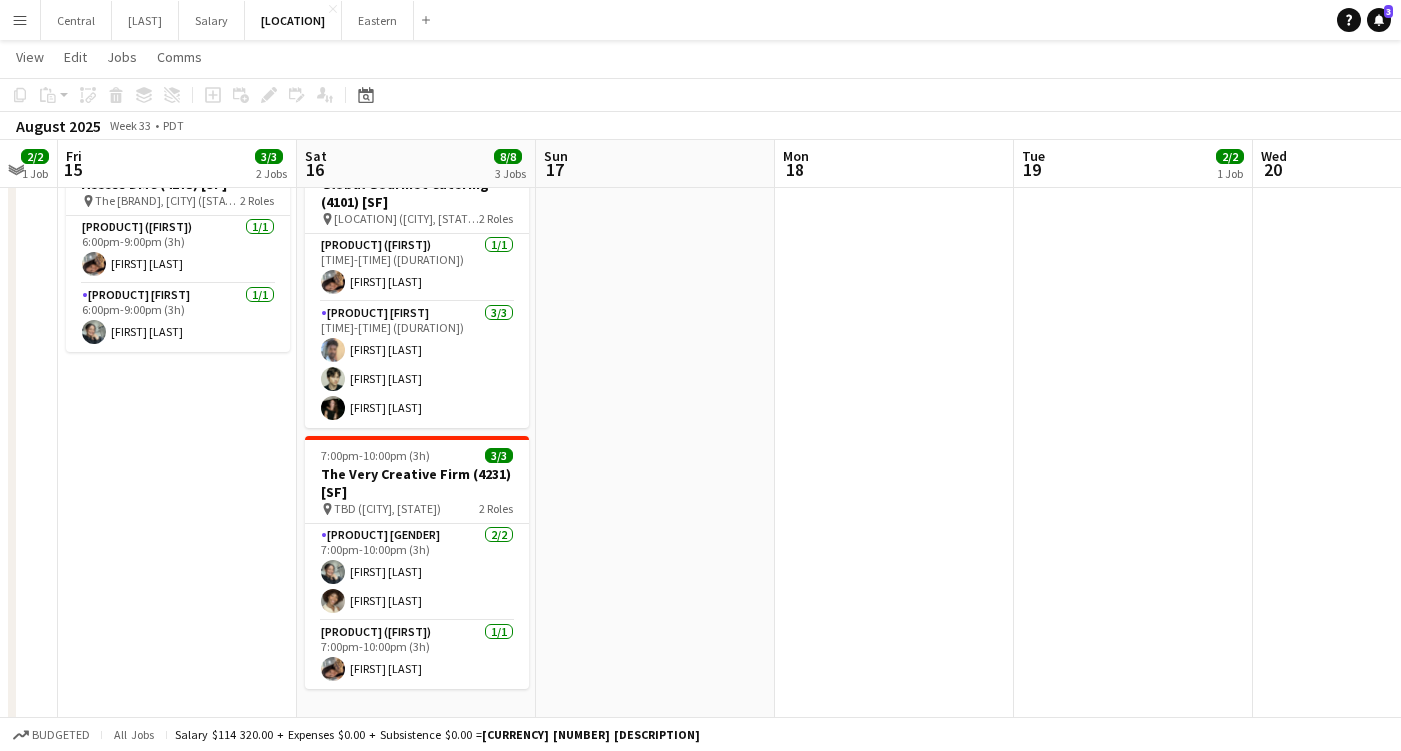 click on "Menu" at bounding box center [20, 20] 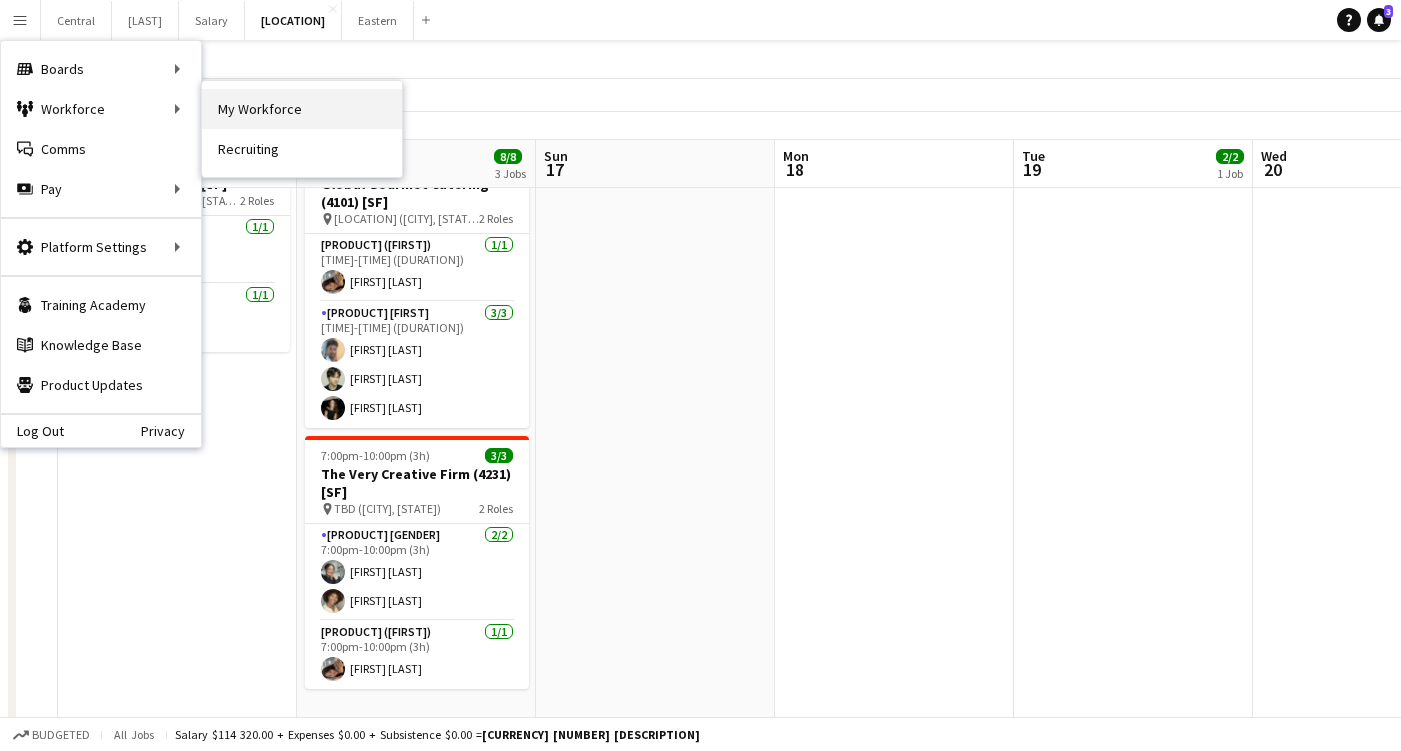 click on "My Workforce" at bounding box center [302, 109] 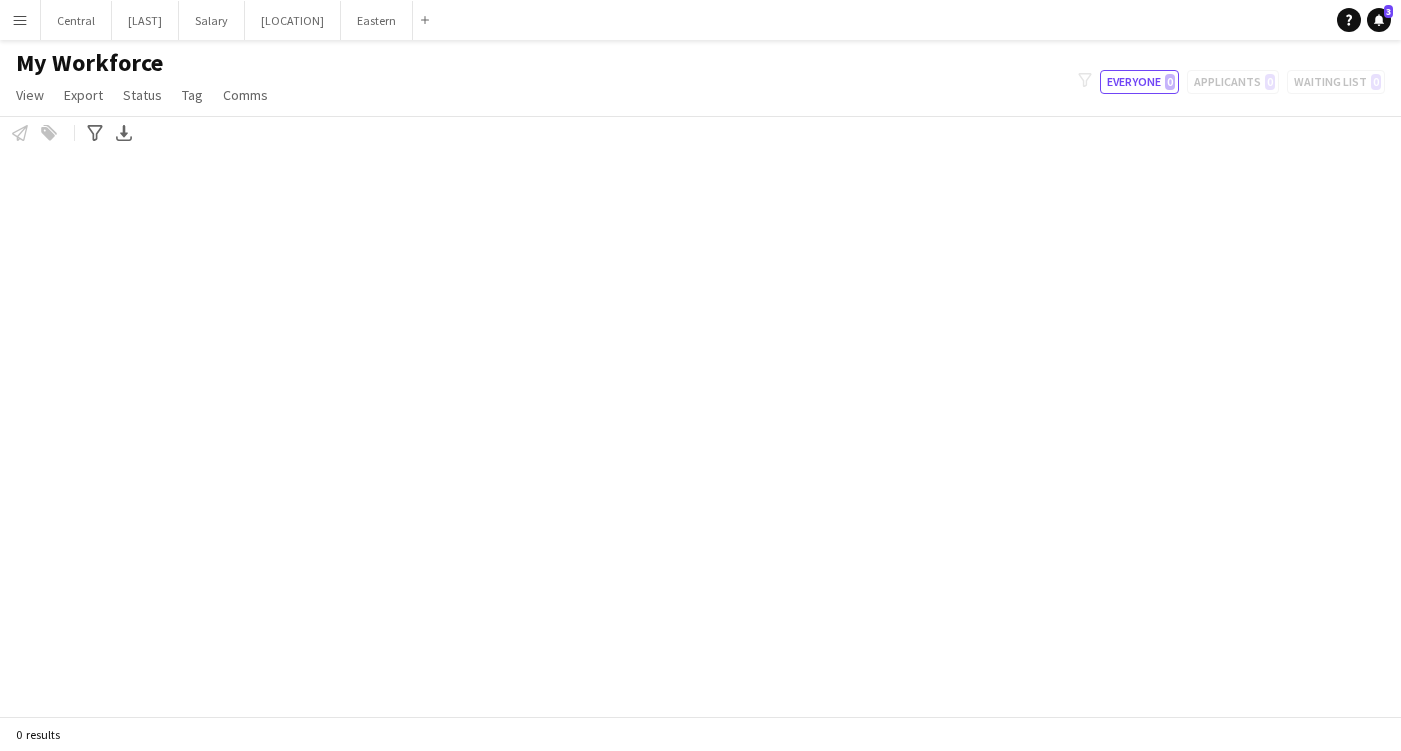 scroll, scrollTop: 0, scrollLeft: 0, axis: both 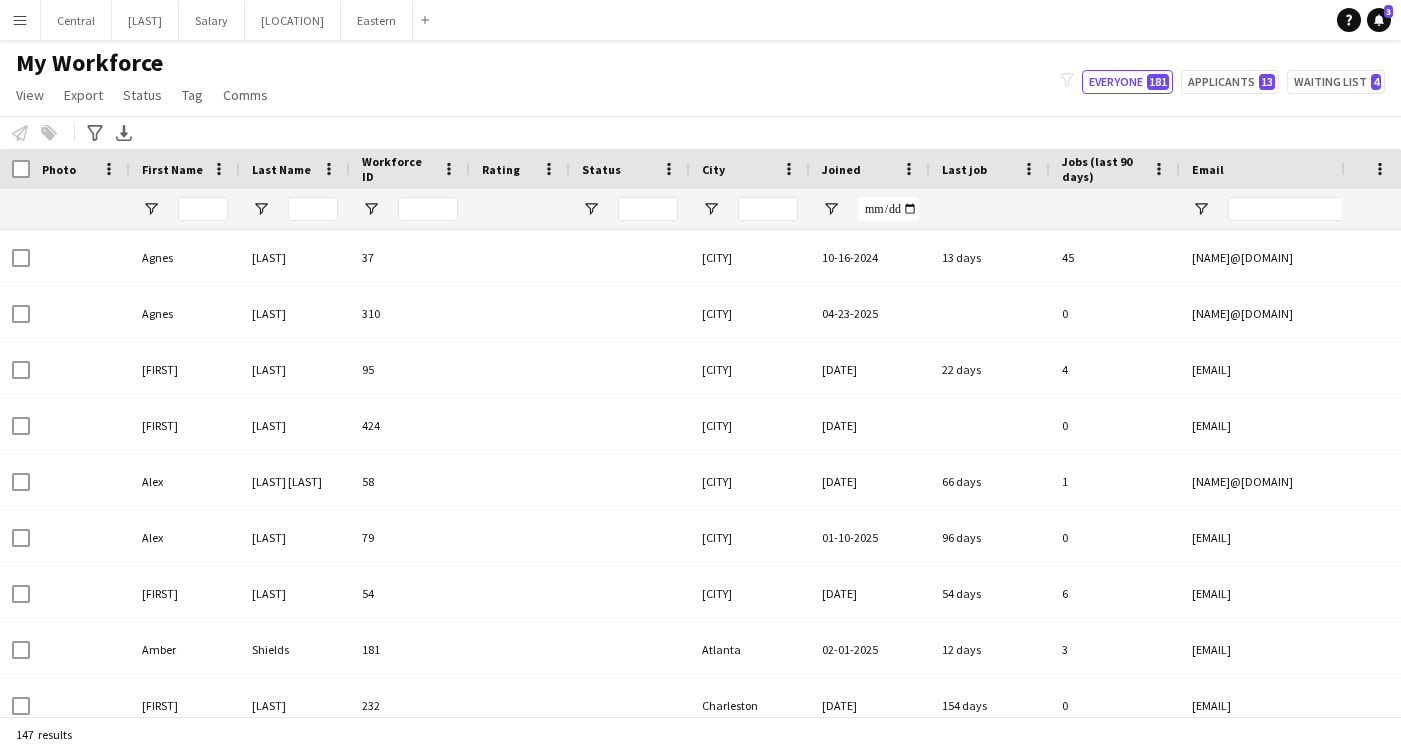 type on "**********" 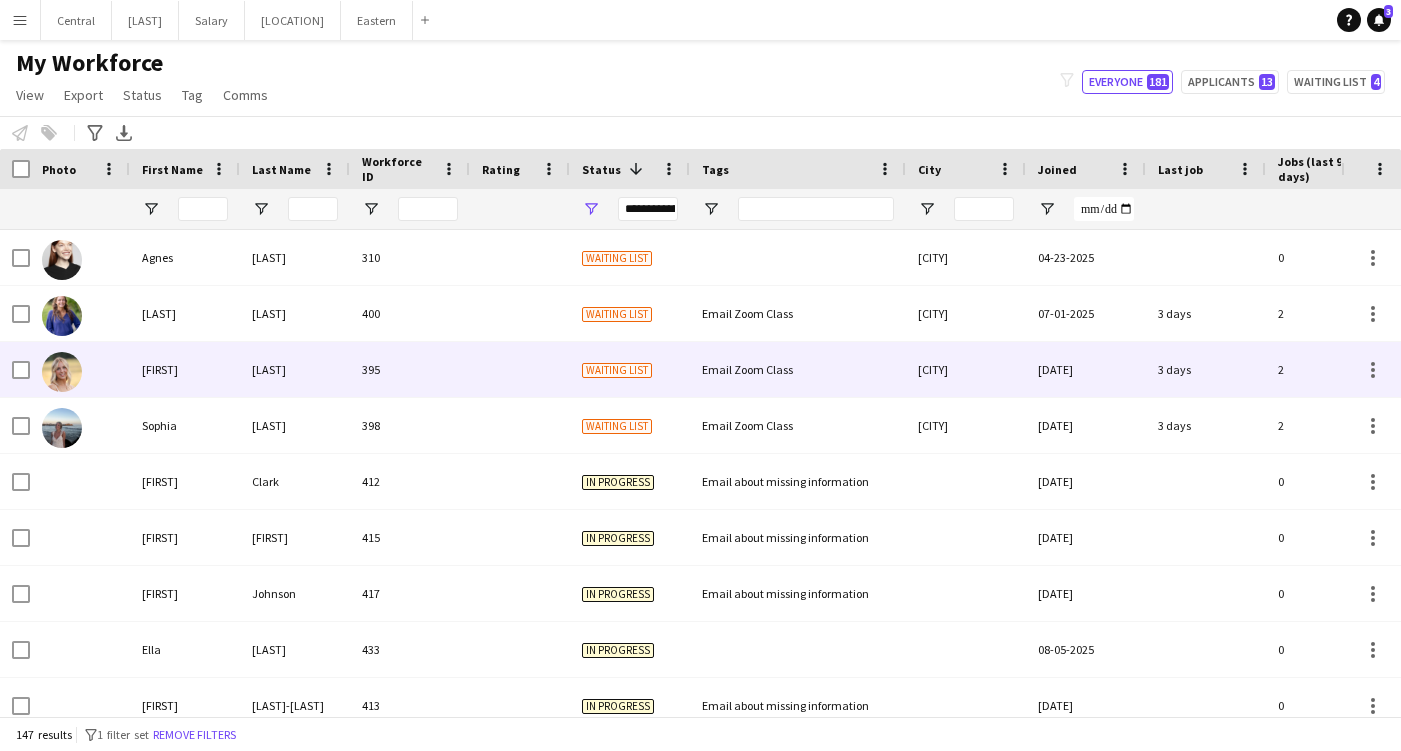 scroll, scrollTop: 178, scrollLeft: 0, axis: vertical 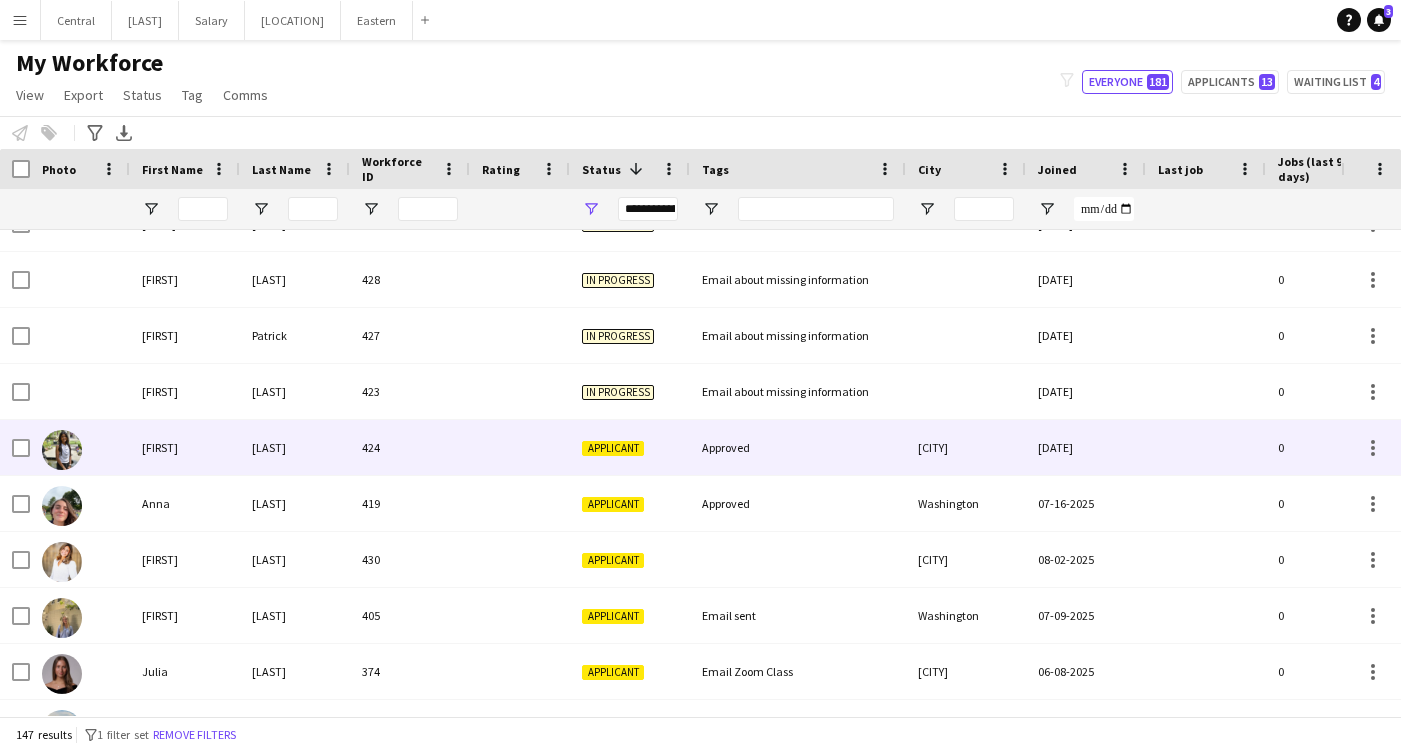 click on "[FIRST]" at bounding box center (185, 447) 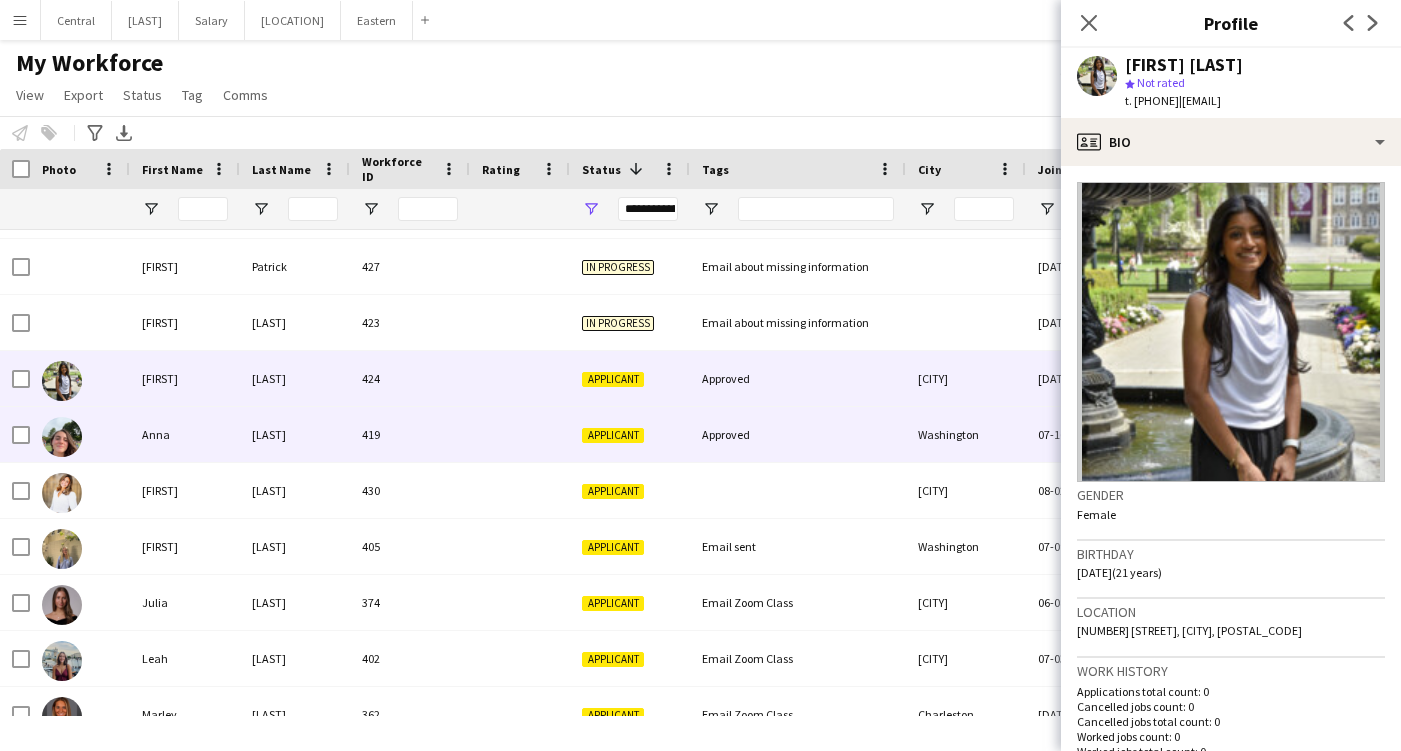click on "[LAST]" at bounding box center [295, 434] 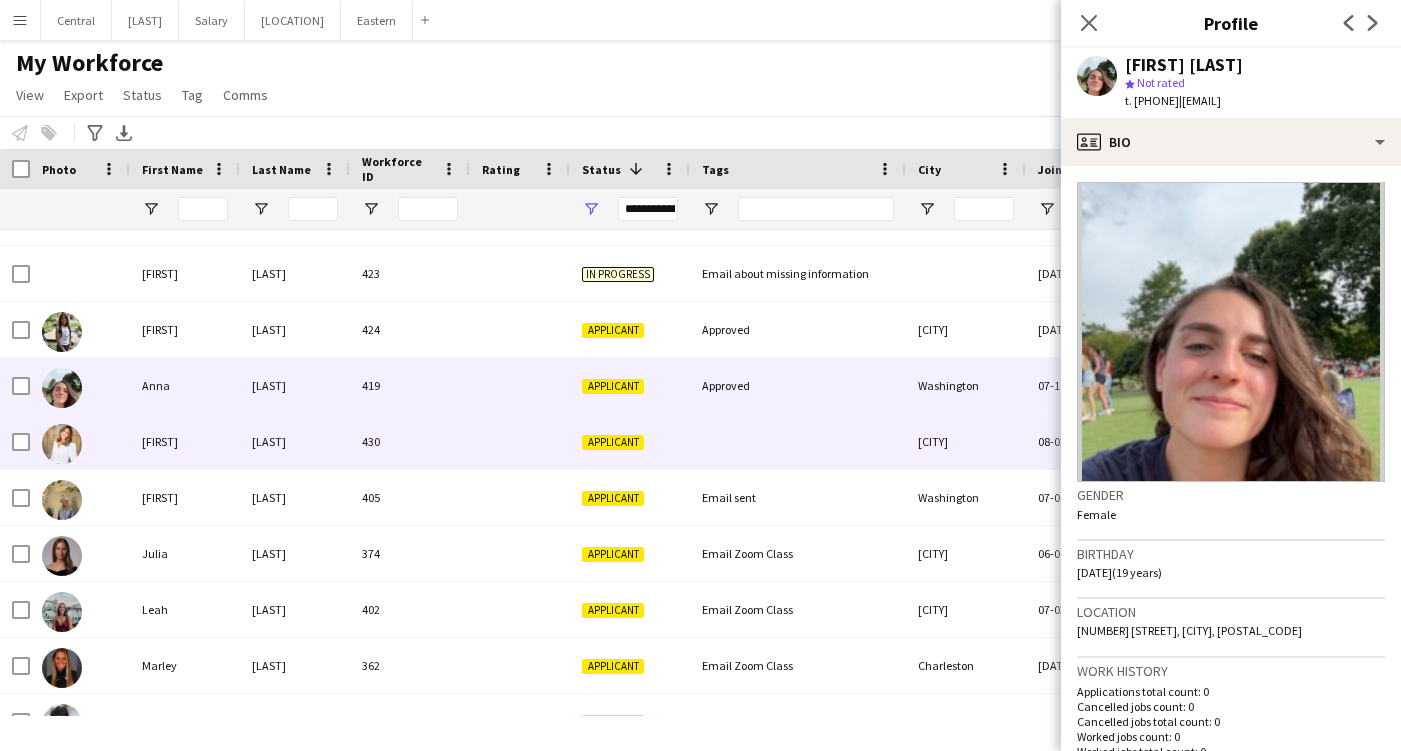 click on "[LAST]" at bounding box center (295, 441) 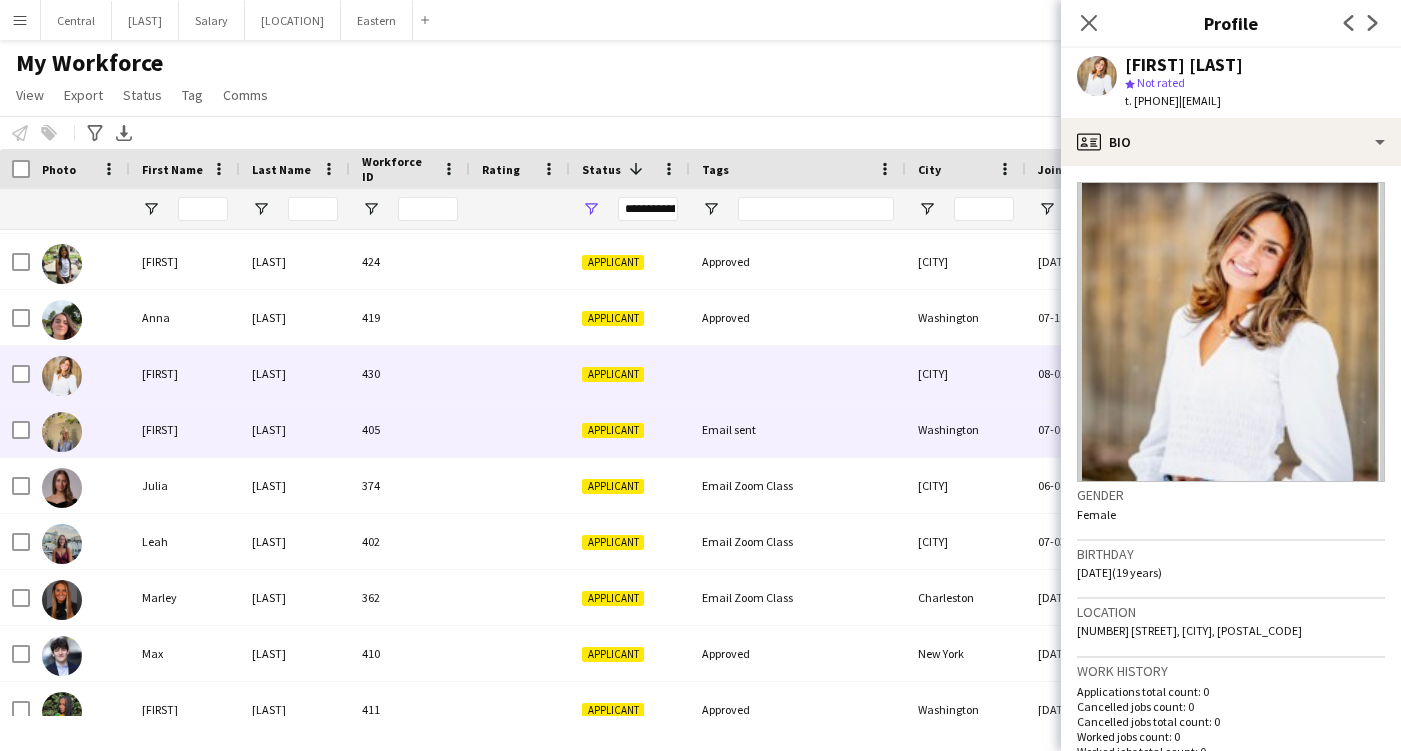click on "[LAST]" at bounding box center (295, 429) 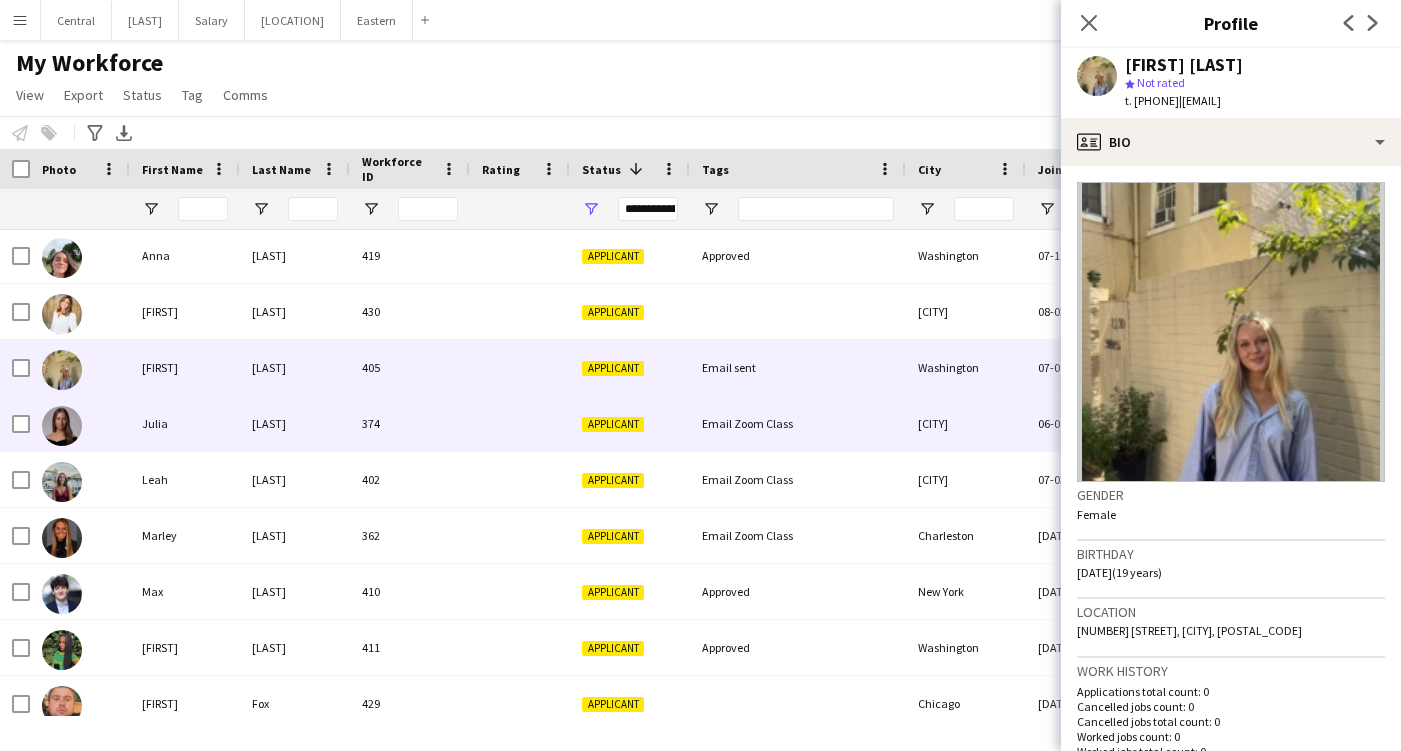 click on "[LAST]" at bounding box center (295, 423) 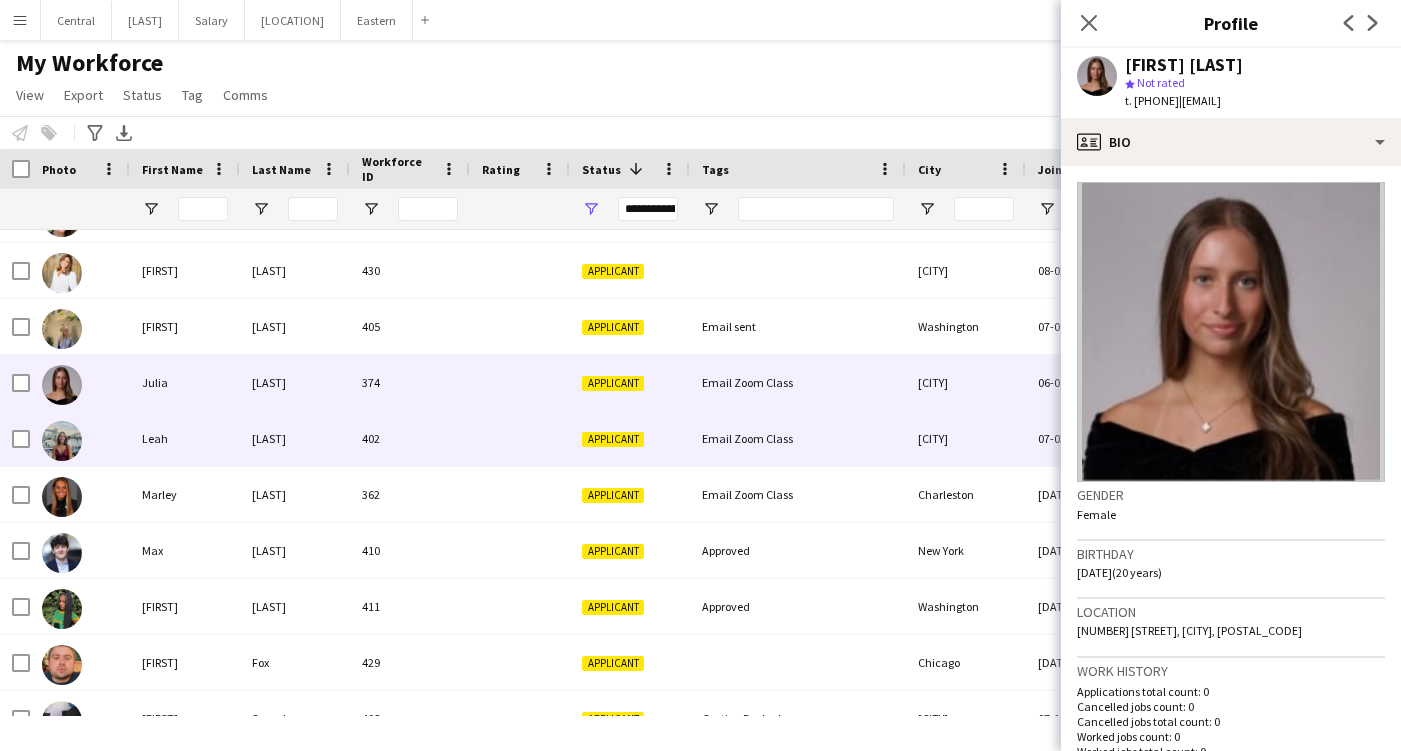 click on "[LAST]" at bounding box center (295, 438) 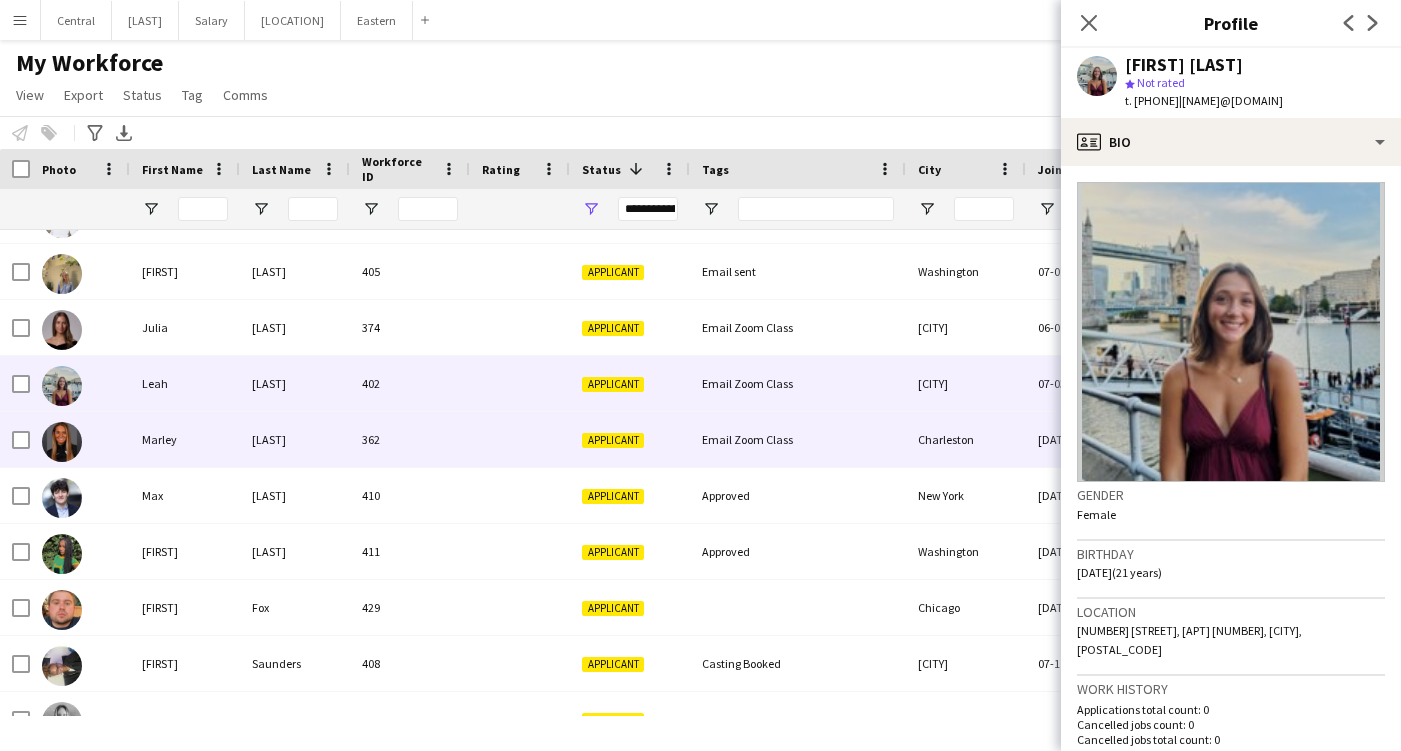 click on "[LAST]" at bounding box center [295, 439] 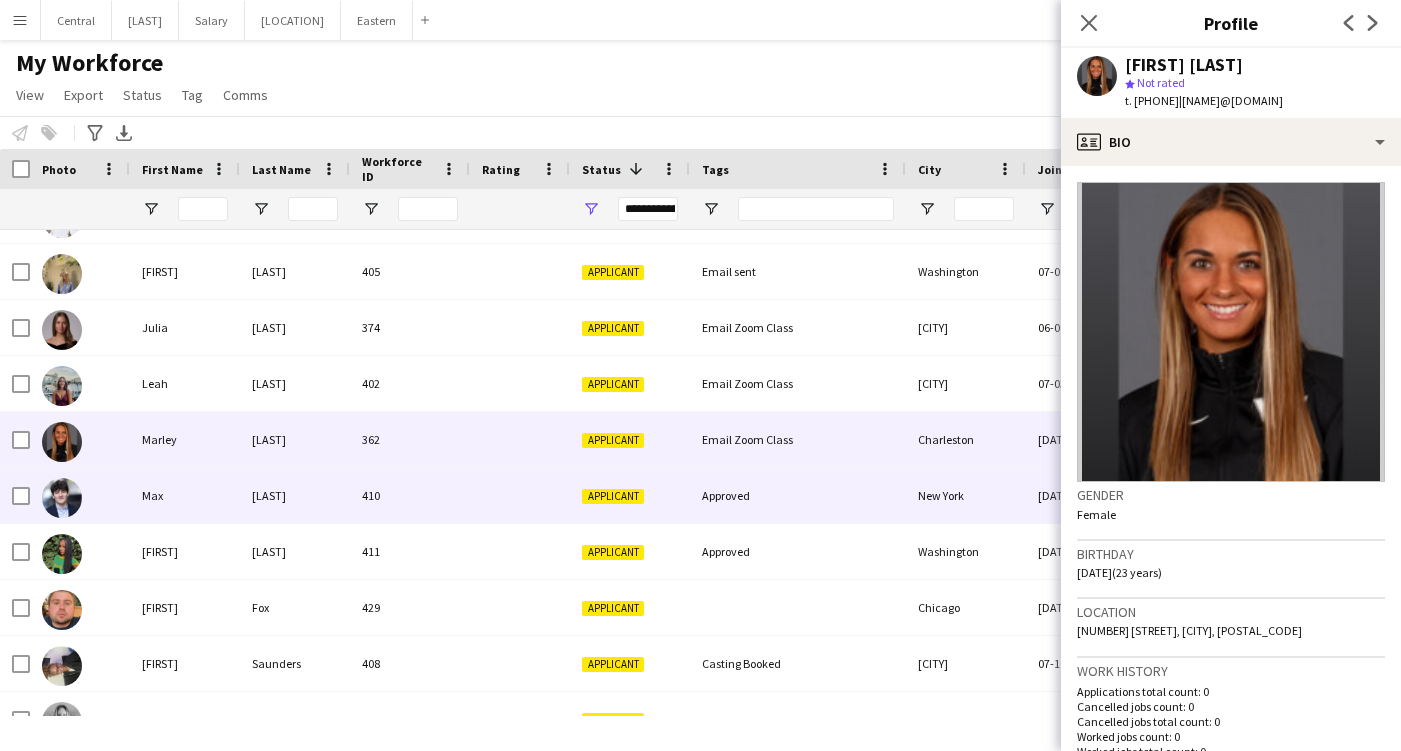 click on "[LAST]" at bounding box center (295, 495) 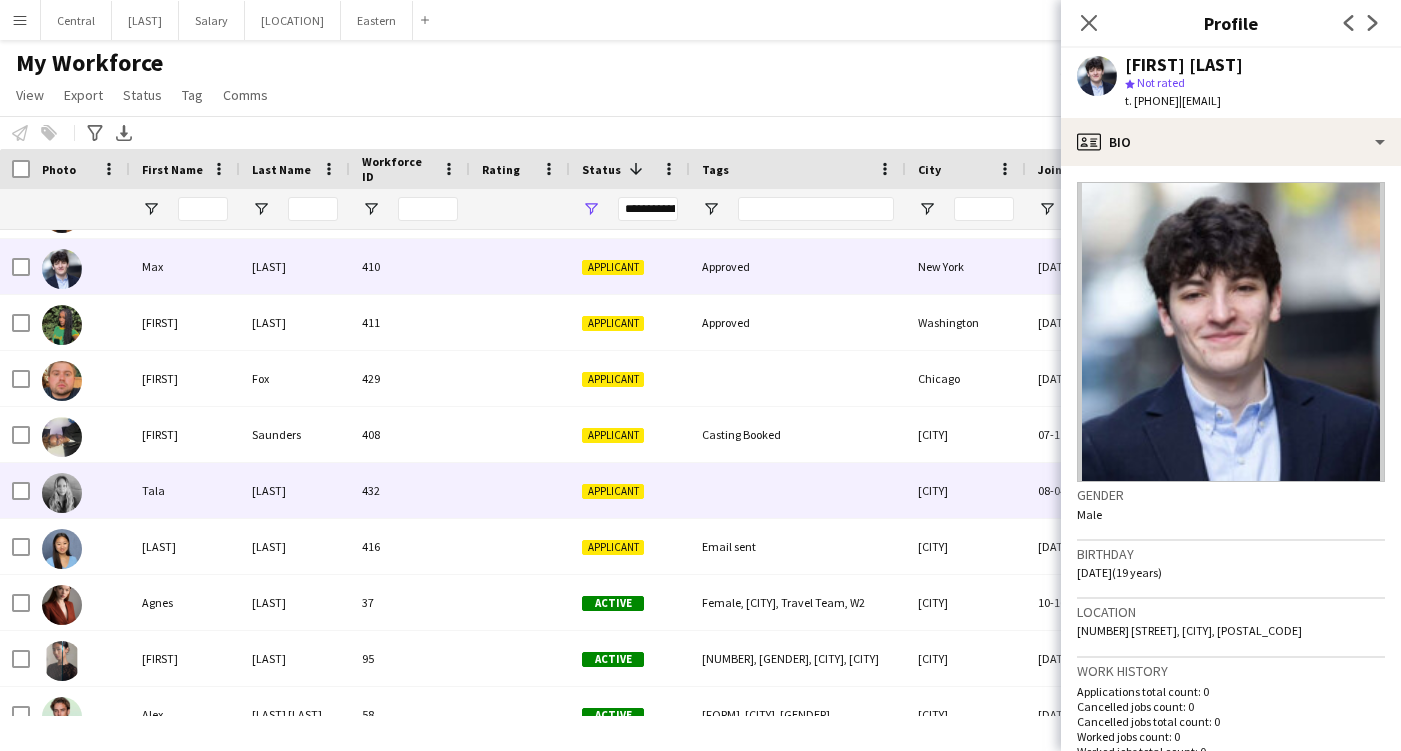 click on "[LAST]" at bounding box center [295, 490] 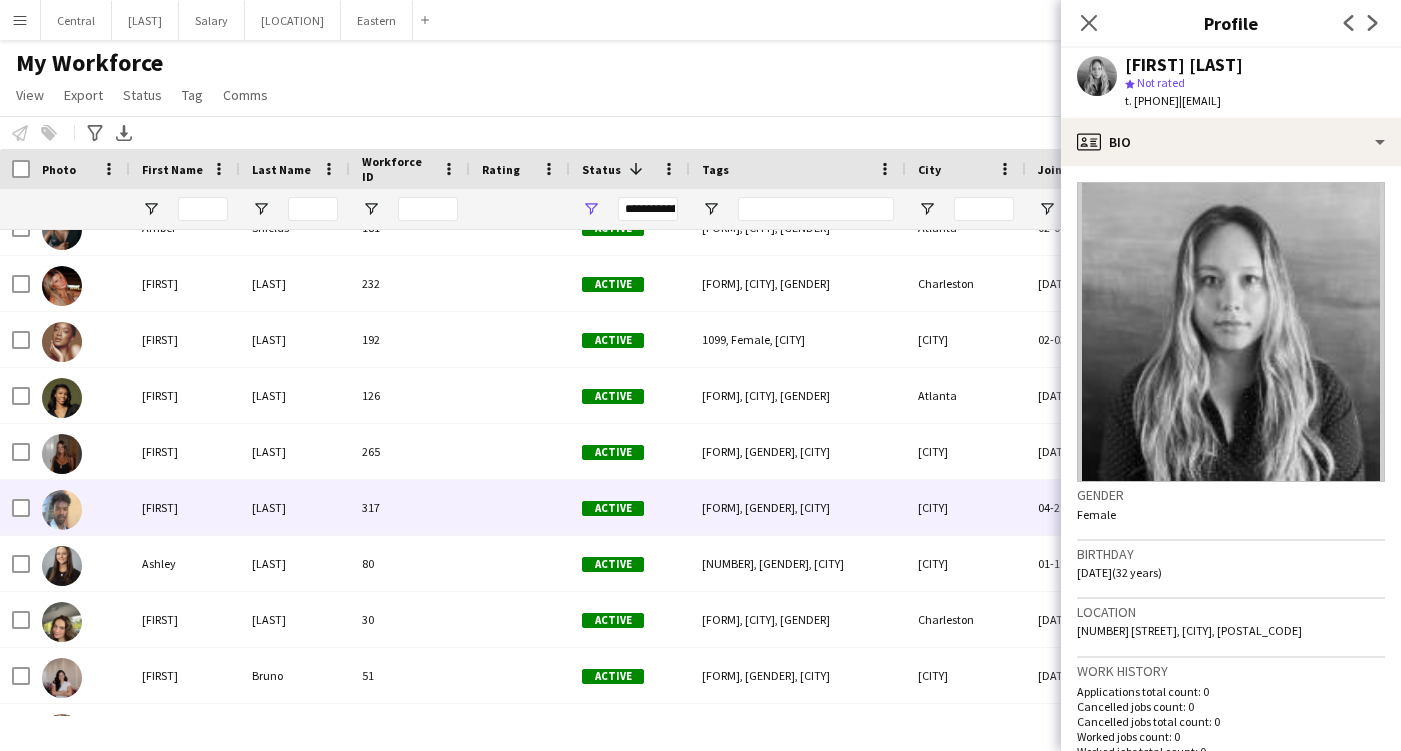 click on "[LAST]" at bounding box center (295, 507) 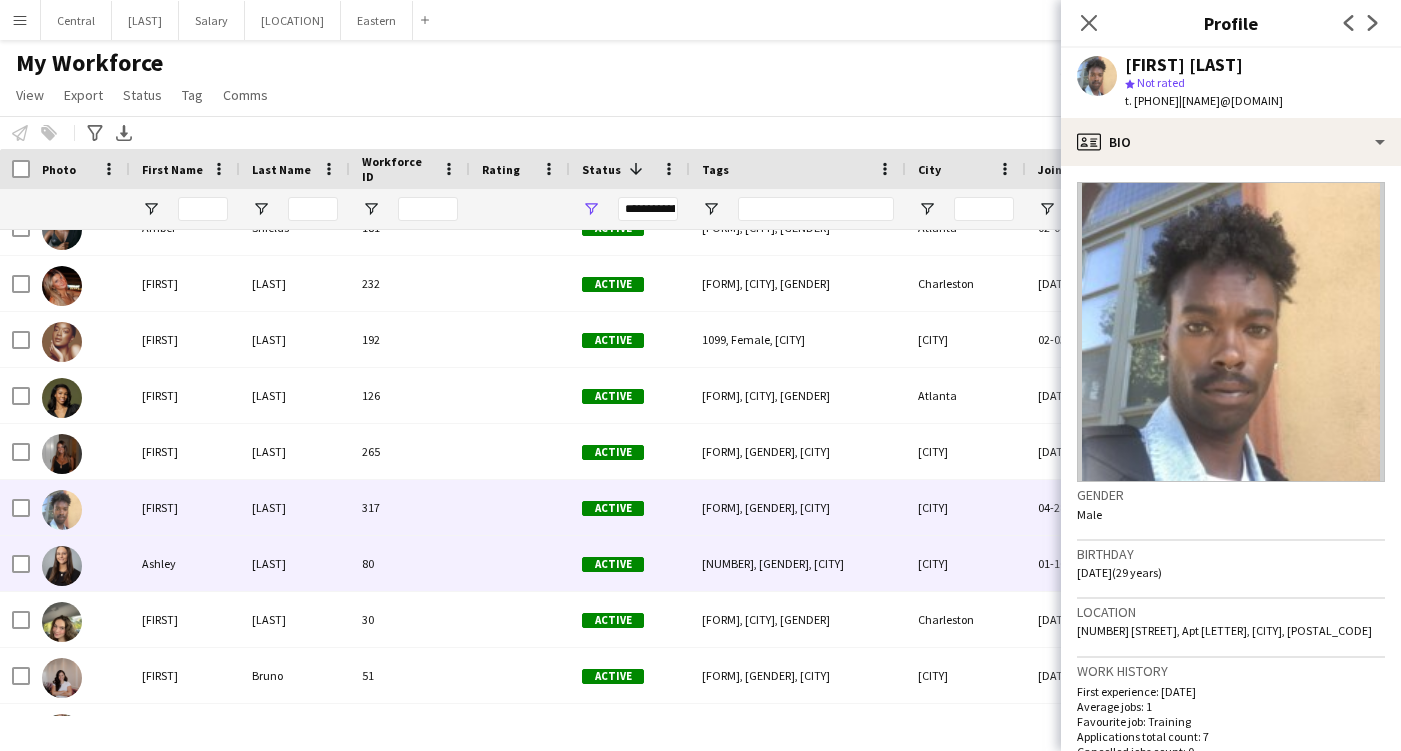 scroll, scrollTop: 2274, scrollLeft: 0, axis: vertical 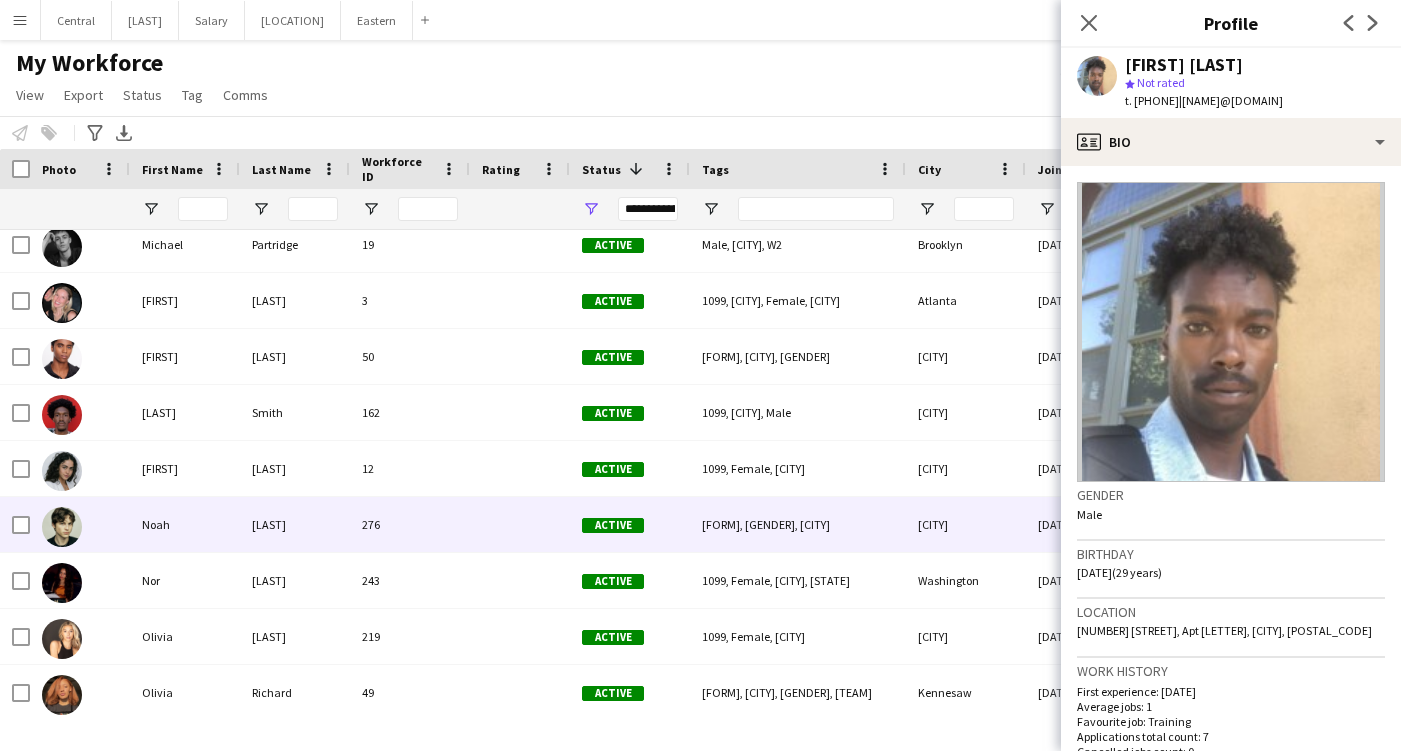 click on "Noah" at bounding box center [185, 524] 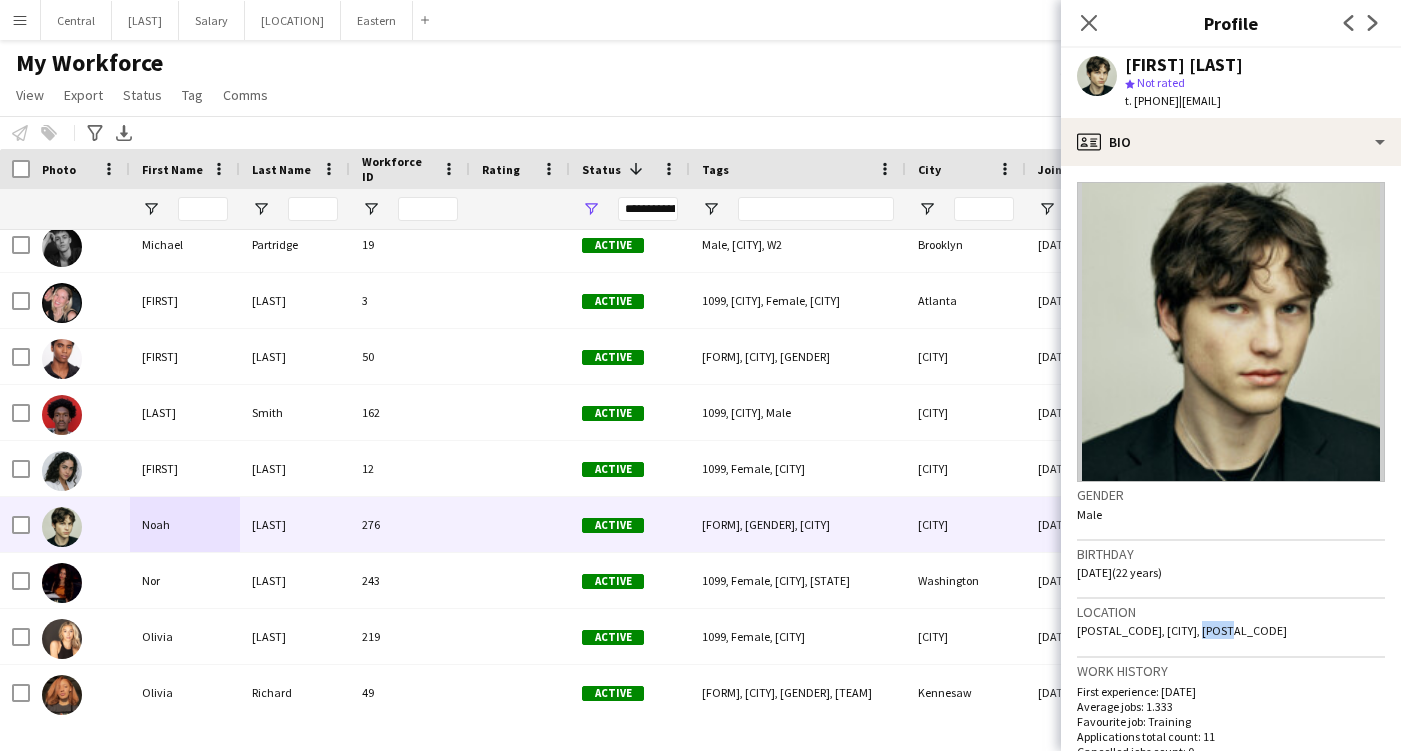 drag, startPoint x: 1187, startPoint y: 634, endPoint x: 1253, endPoint y: 631, distance: 66.068146 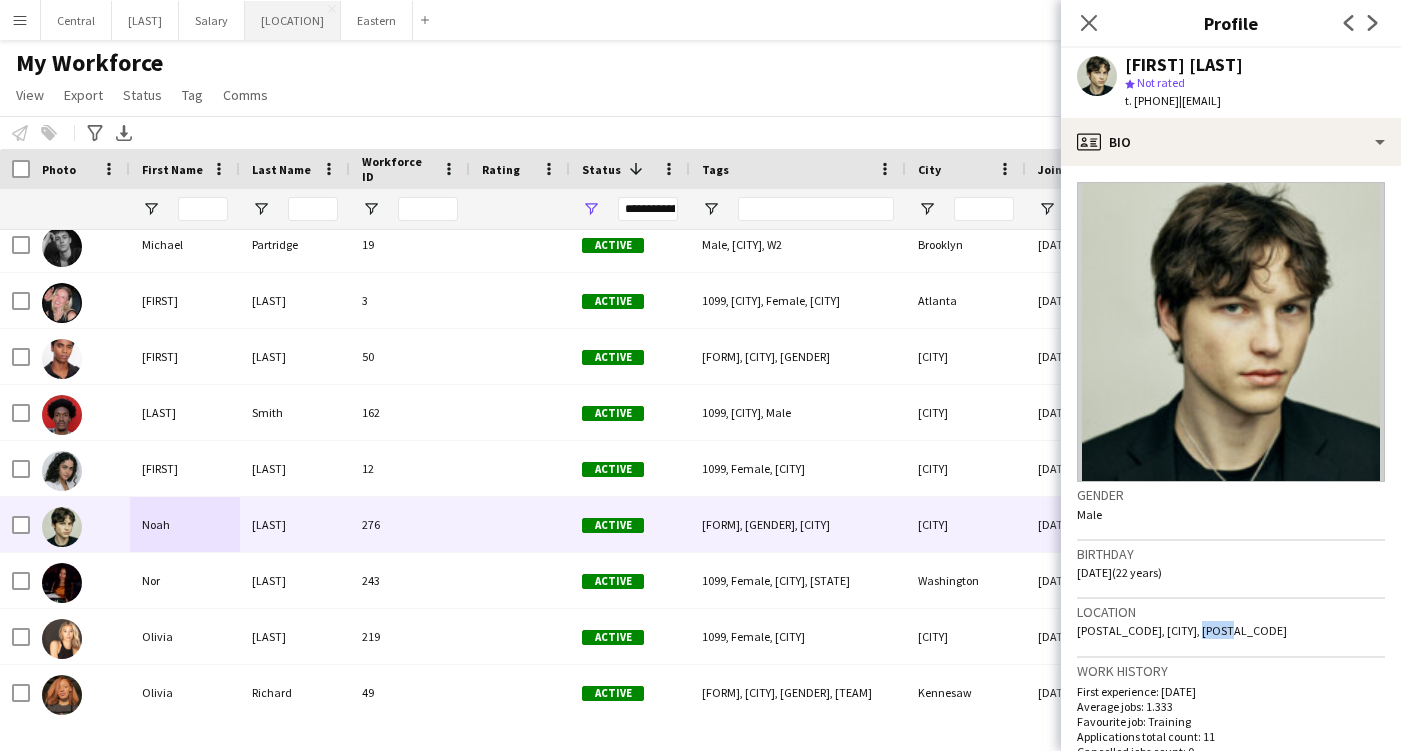click on "Pacific
Close" at bounding box center [293, 20] 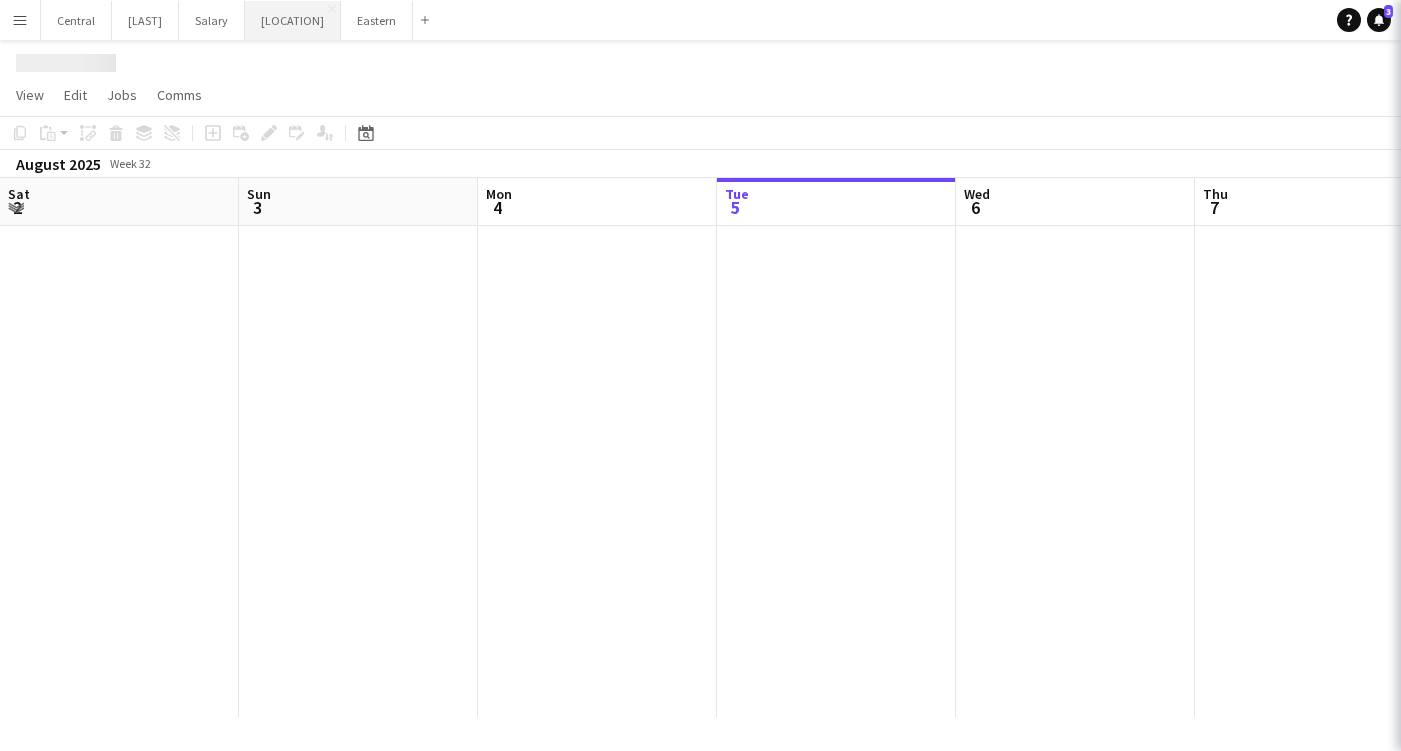 scroll, scrollTop: 0, scrollLeft: 478, axis: horizontal 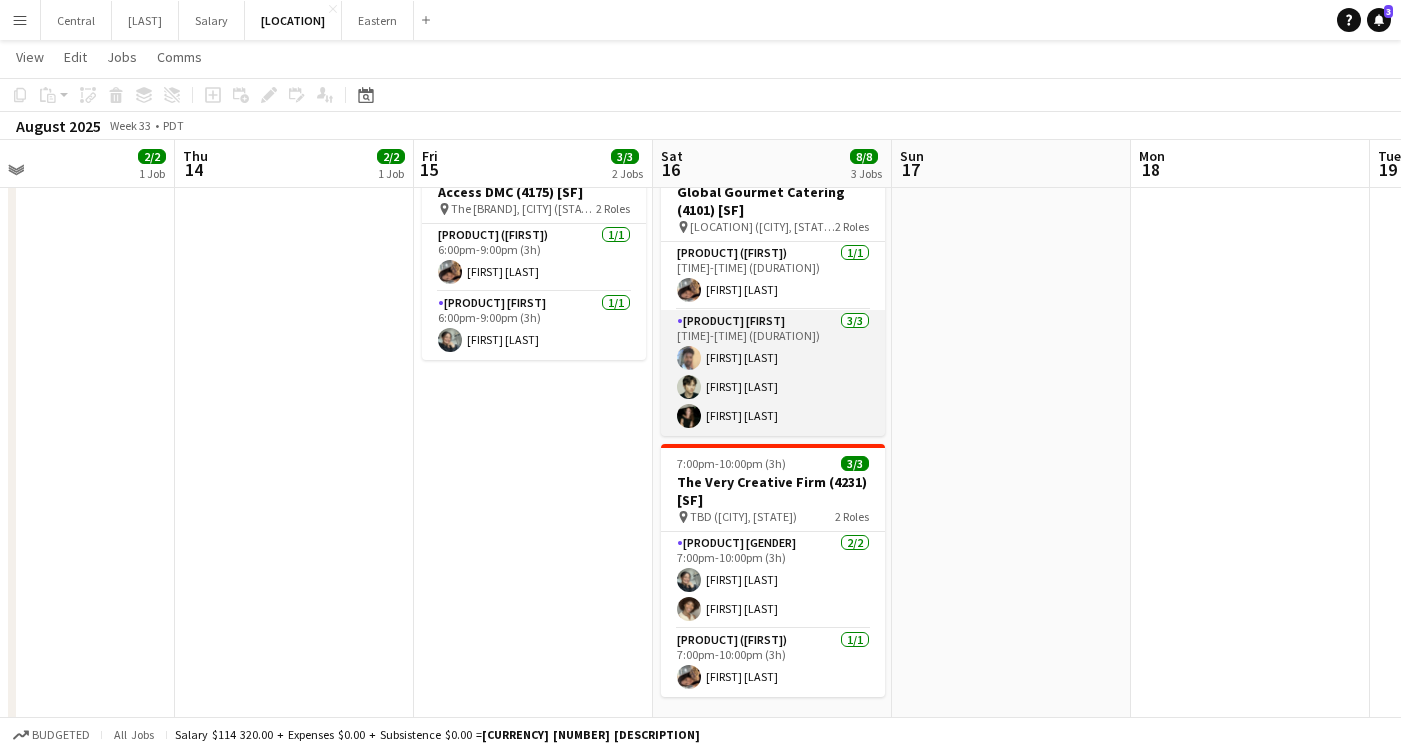 click on "Oyster Chef   3/3   5:30pm-6:30pm (1h)
[FIRST] [LAST] [FIRST] [LAST] [FIRST] [LAST]" at bounding box center [773, 373] 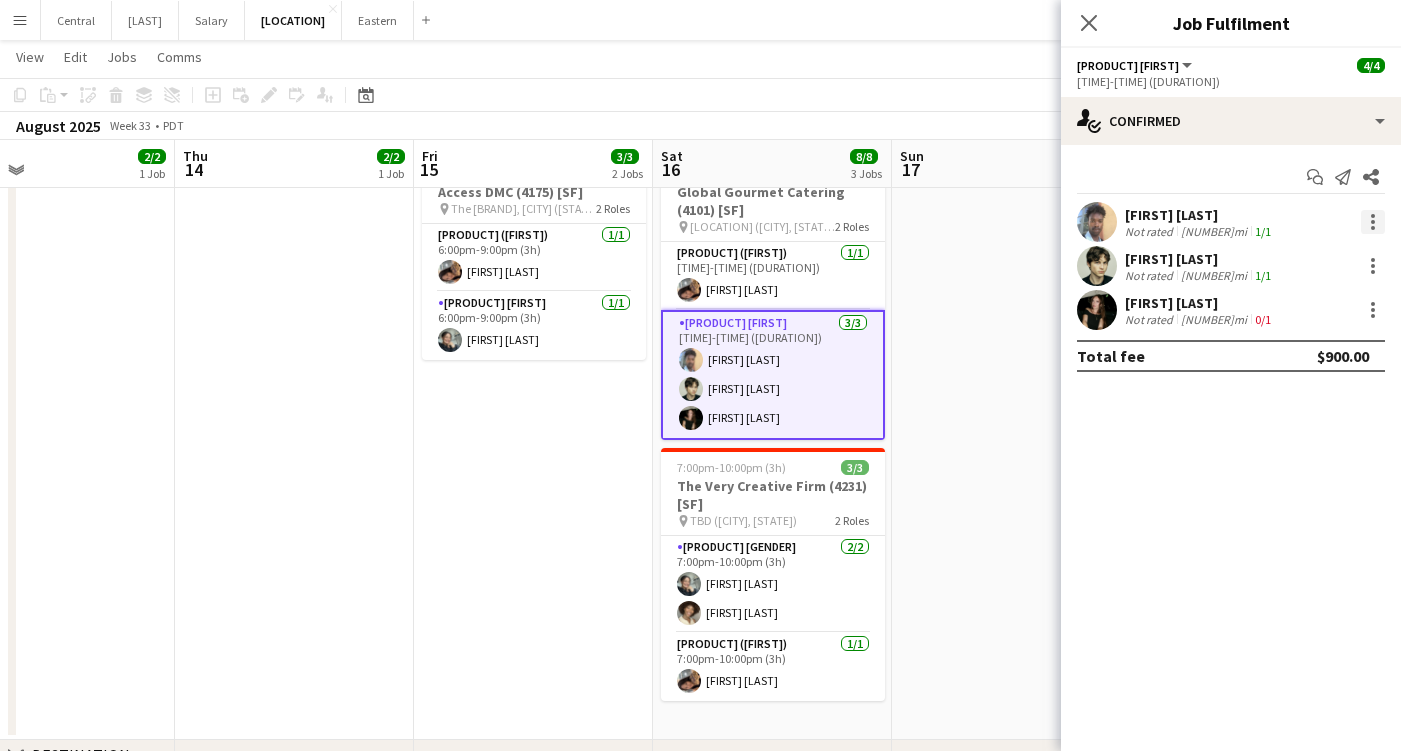 click at bounding box center (1373, 222) 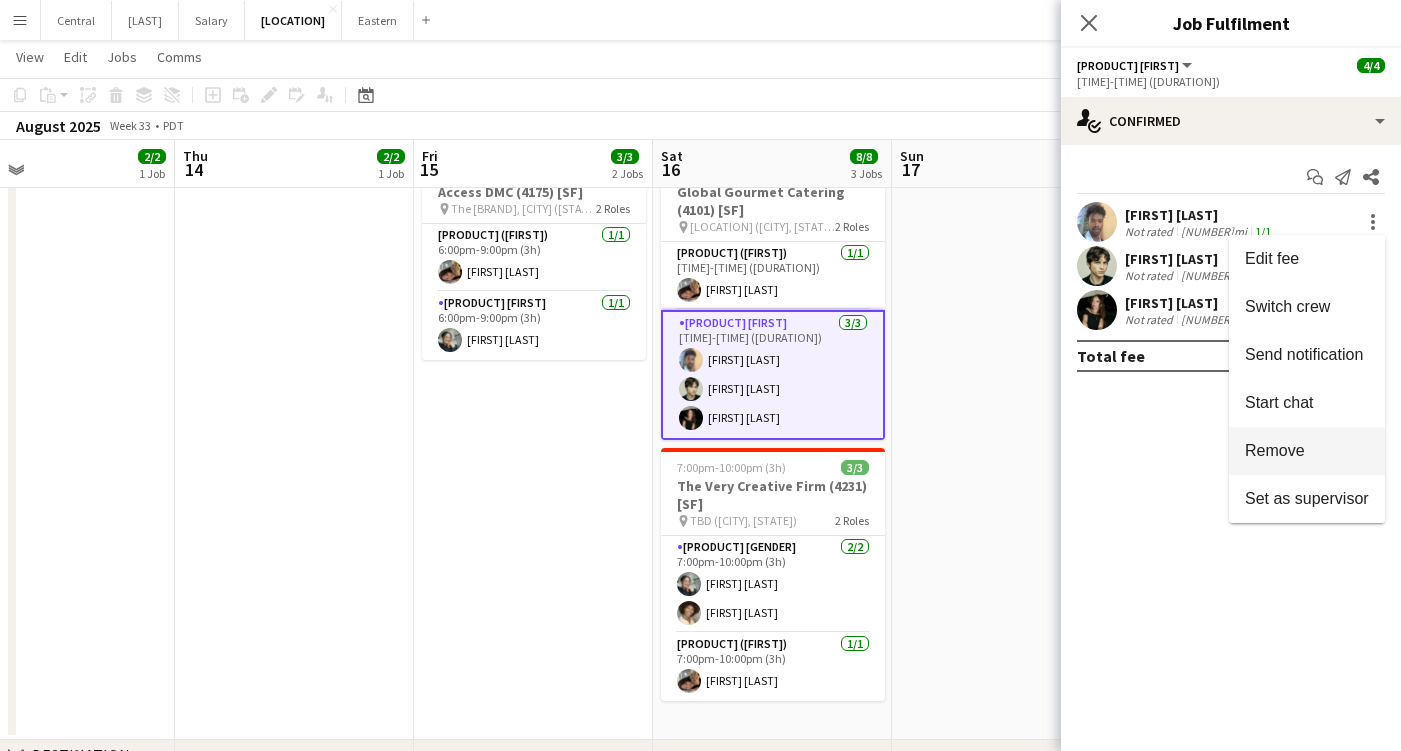 click on "Remove" at bounding box center [1275, 450] 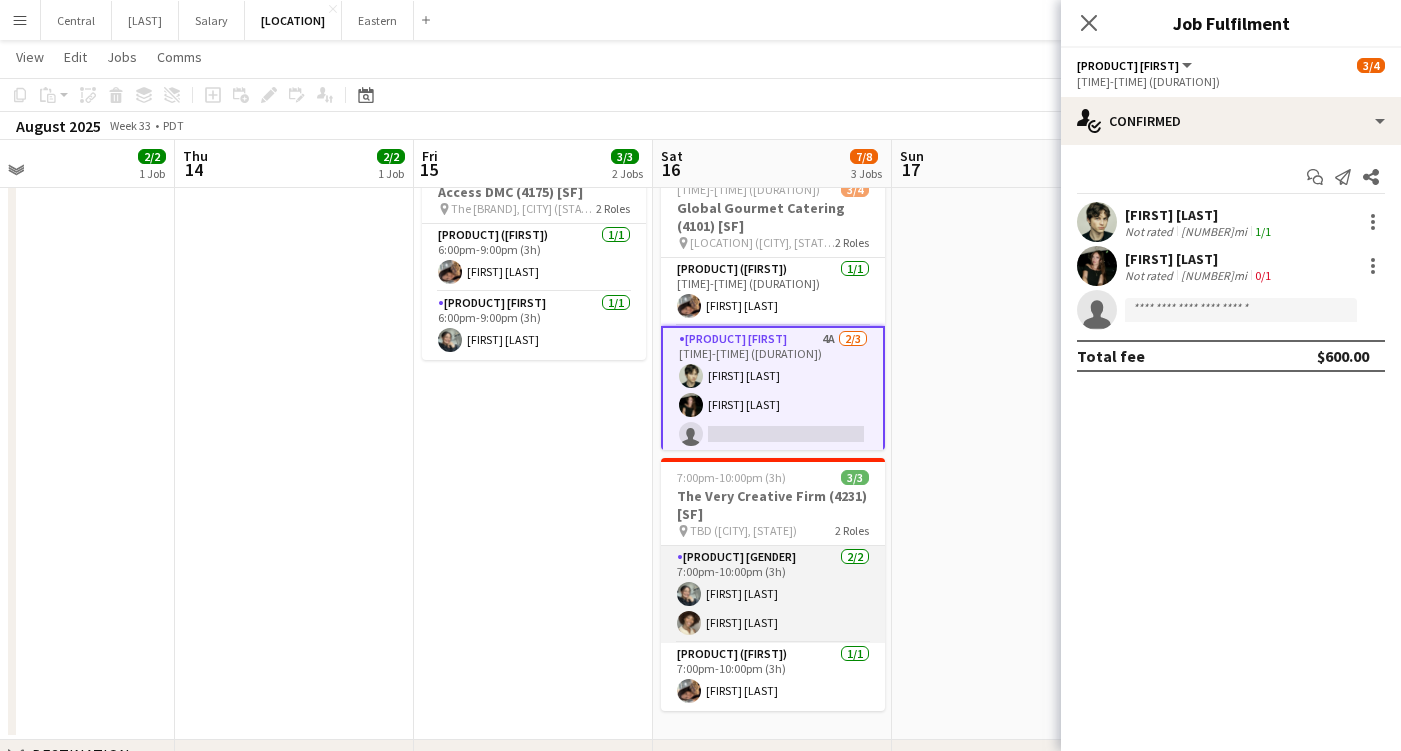 click on "[PRODUCT] [GENDER]/[NUMBER] [TIME]-[TIME] ([DURATION])
[FIRST] [LAST] [FIRST] [LAST]" at bounding box center [773, 594] 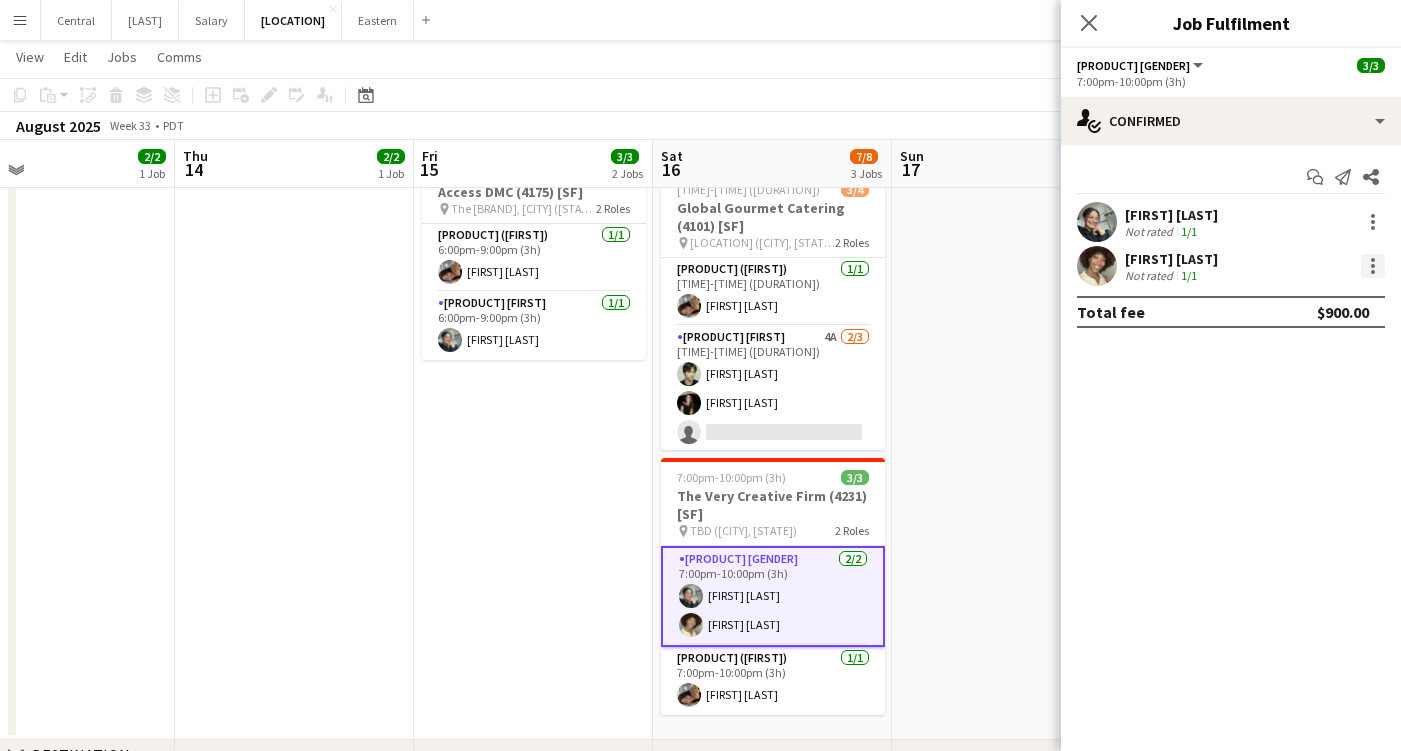 click at bounding box center (1373, 266) 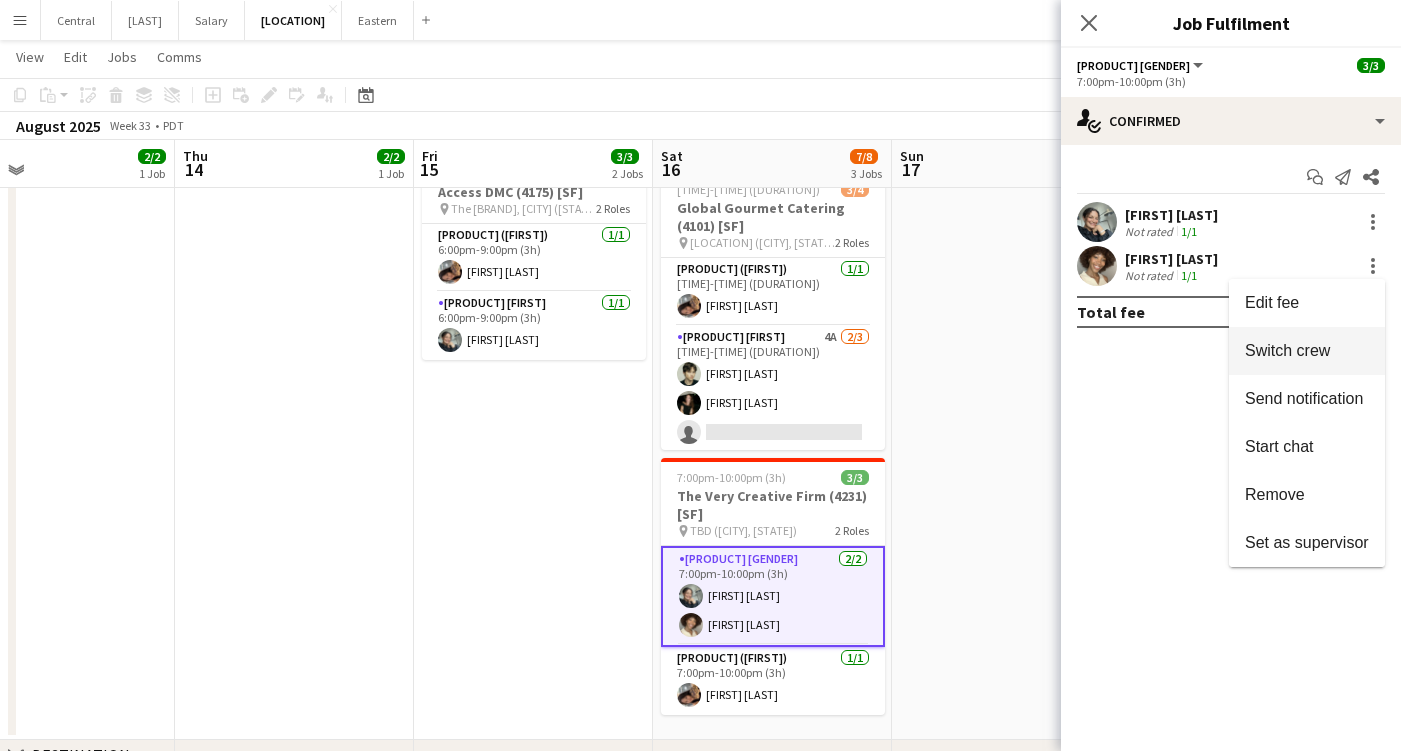 click on "Switch crew" at bounding box center (1287, 350) 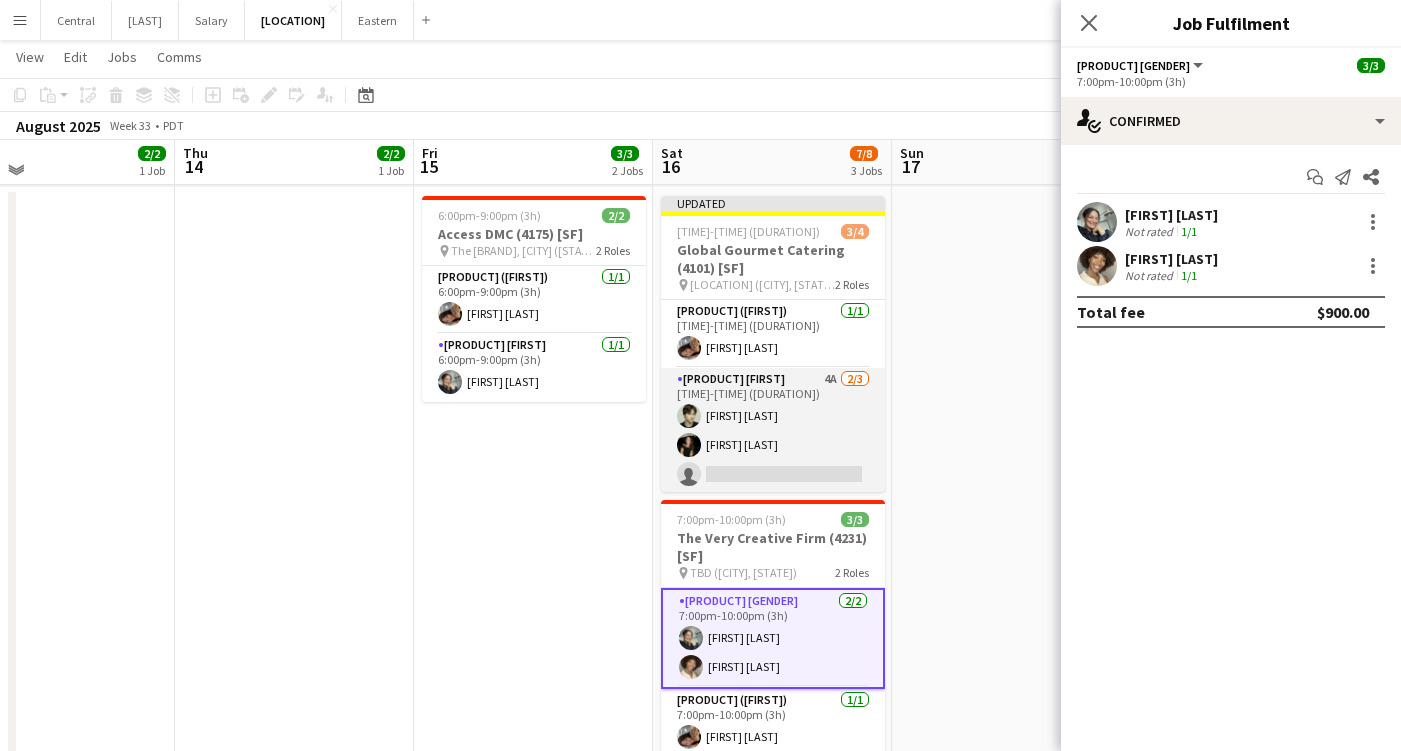 click on "Oyster Chef   4A   2/3   5:30pm-6:30pm (1h)
[FIRST] [LAST] [FIRST] [LAST]
single-neutral-actions" at bounding box center [773, 431] 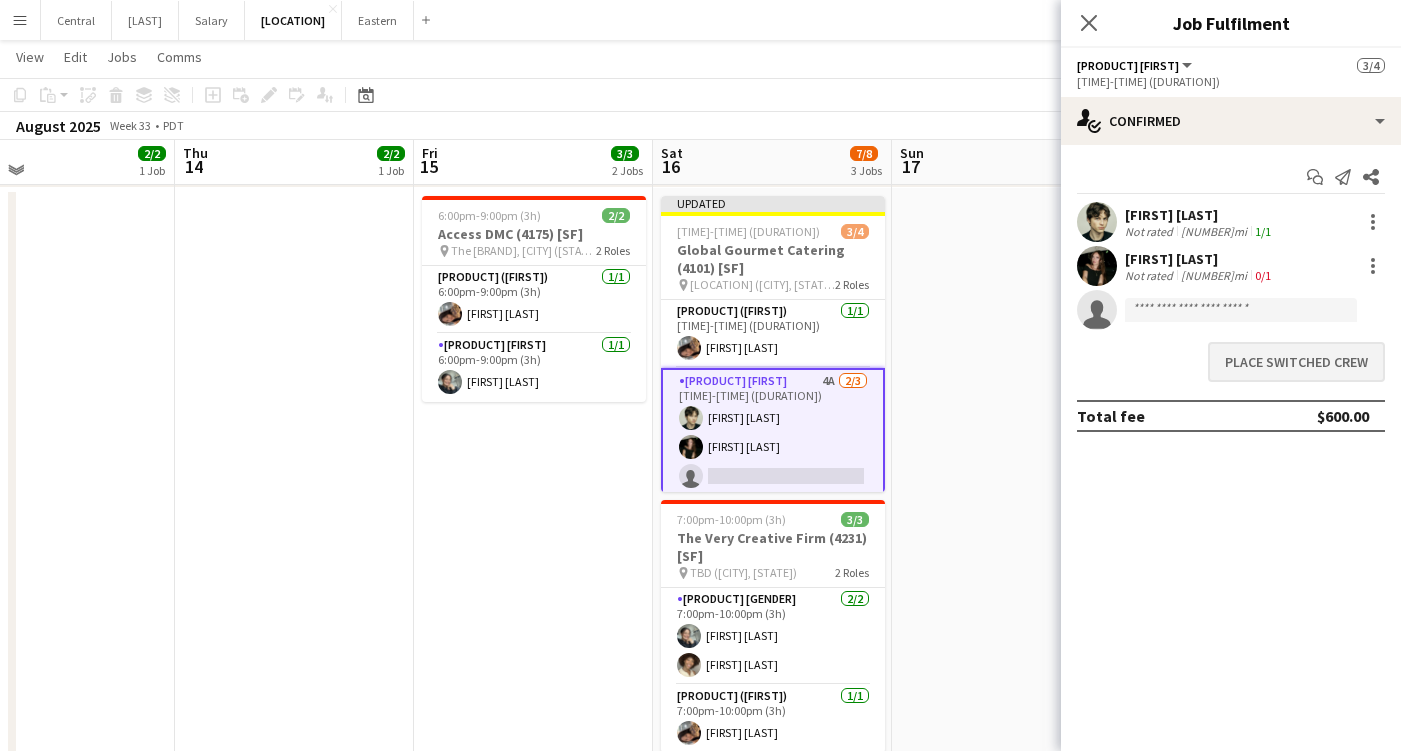 click on "Place switched crew" at bounding box center [1296, 362] 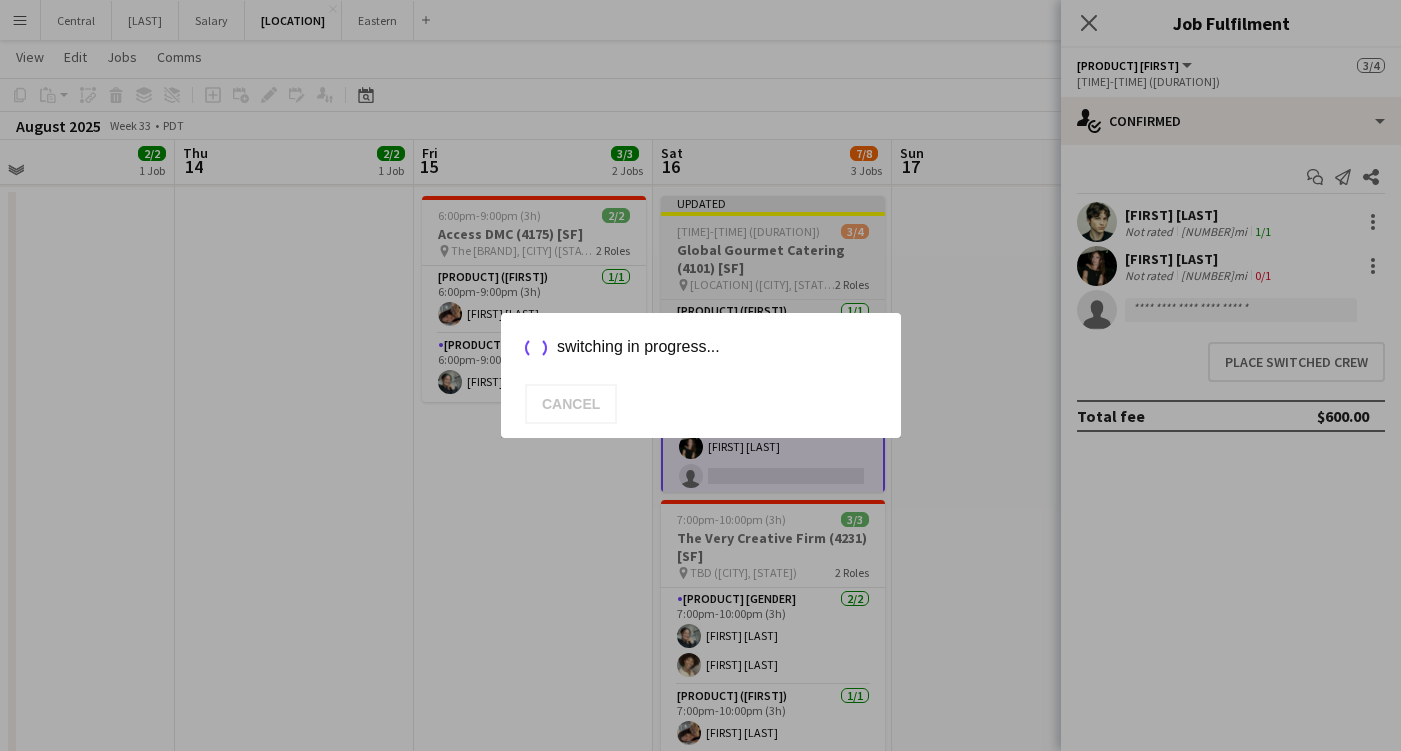 scroll, scrollTop: 597, scrollLeft: 0, axis: vertical 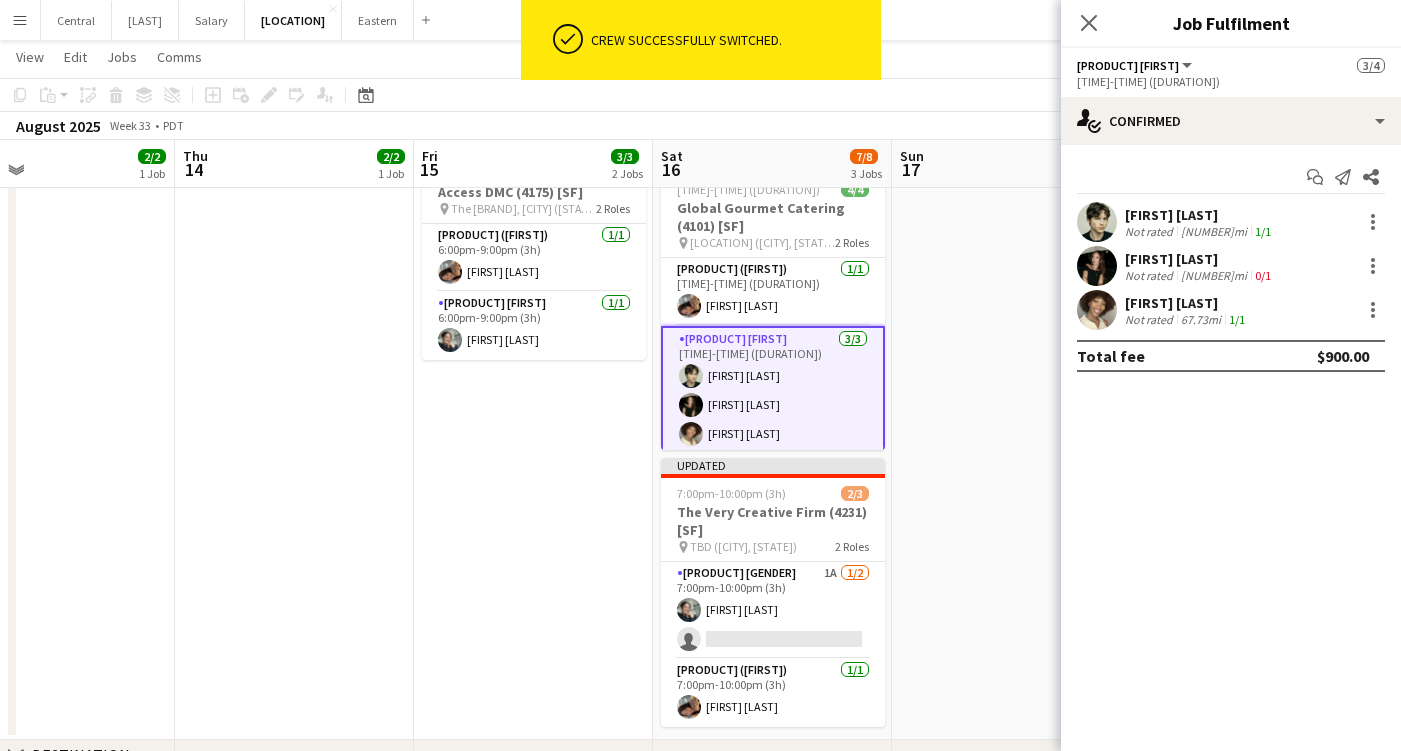 click on "[TIME]-[TIME] ([DURATION])
[FIRST] [LAST] [FIRST] [LAST] [FIRST] [LAST]" at bounding box center [773, 391] 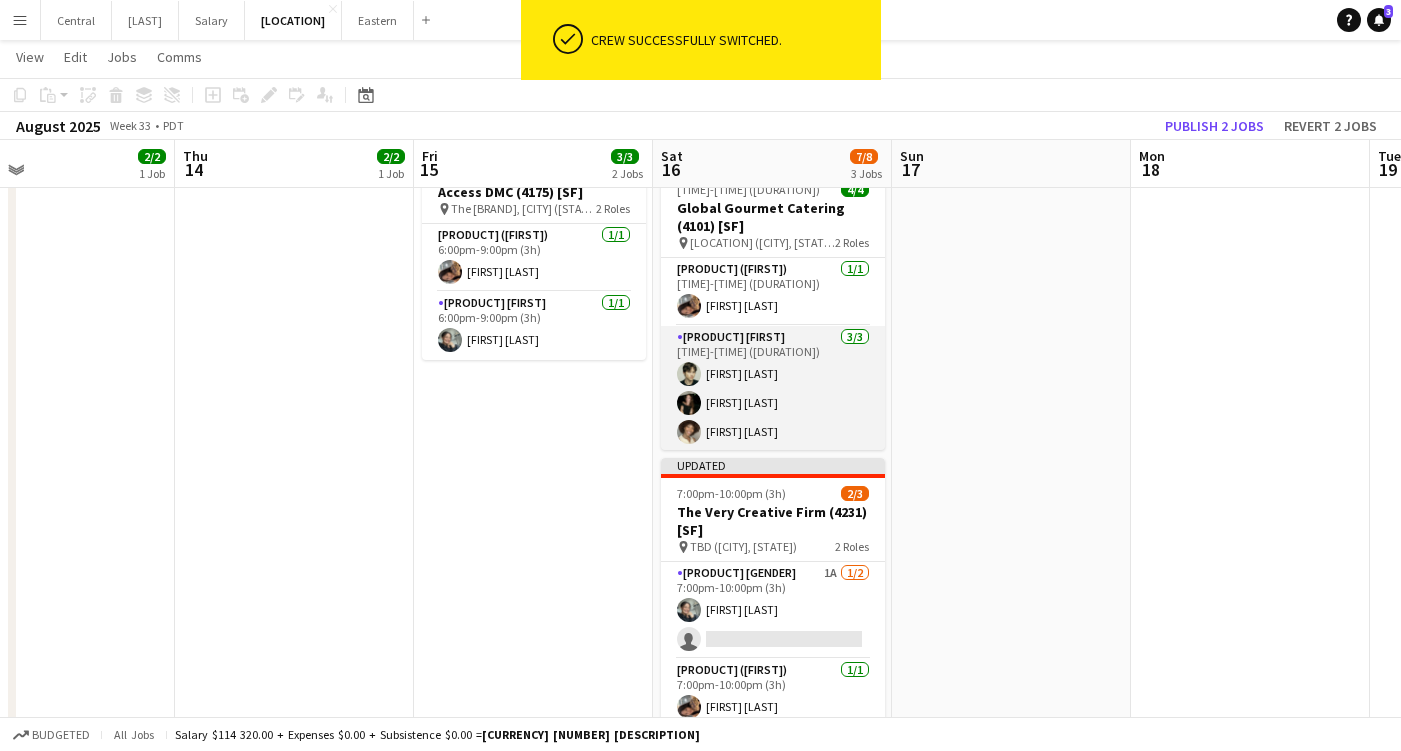 click on "[TIME]-[TIME] ([DURATION])
[FIRST] [LAST] [FIRST] [LAST] [FIRST] [LAST]" at bounding box center [773, 389] 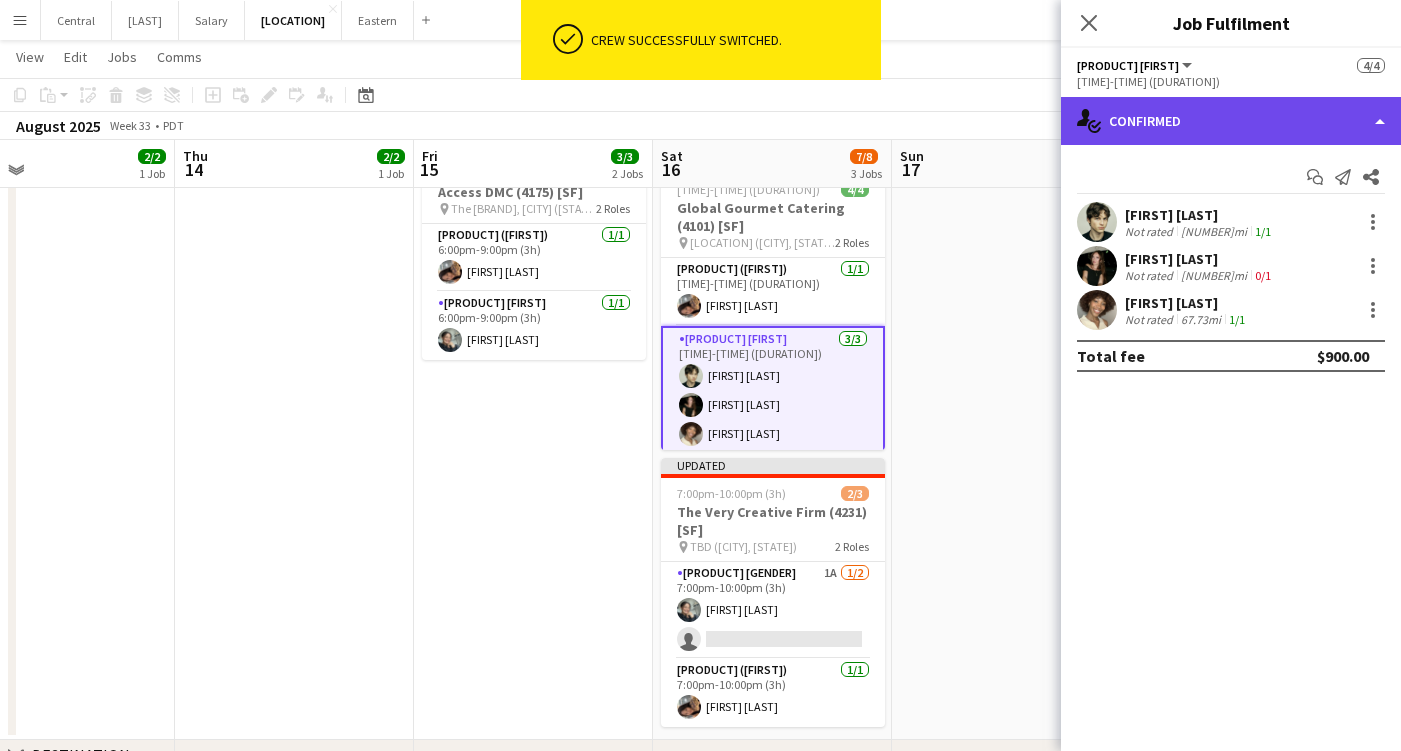 click on "single-neutral-actions-check-2
Confirmed" 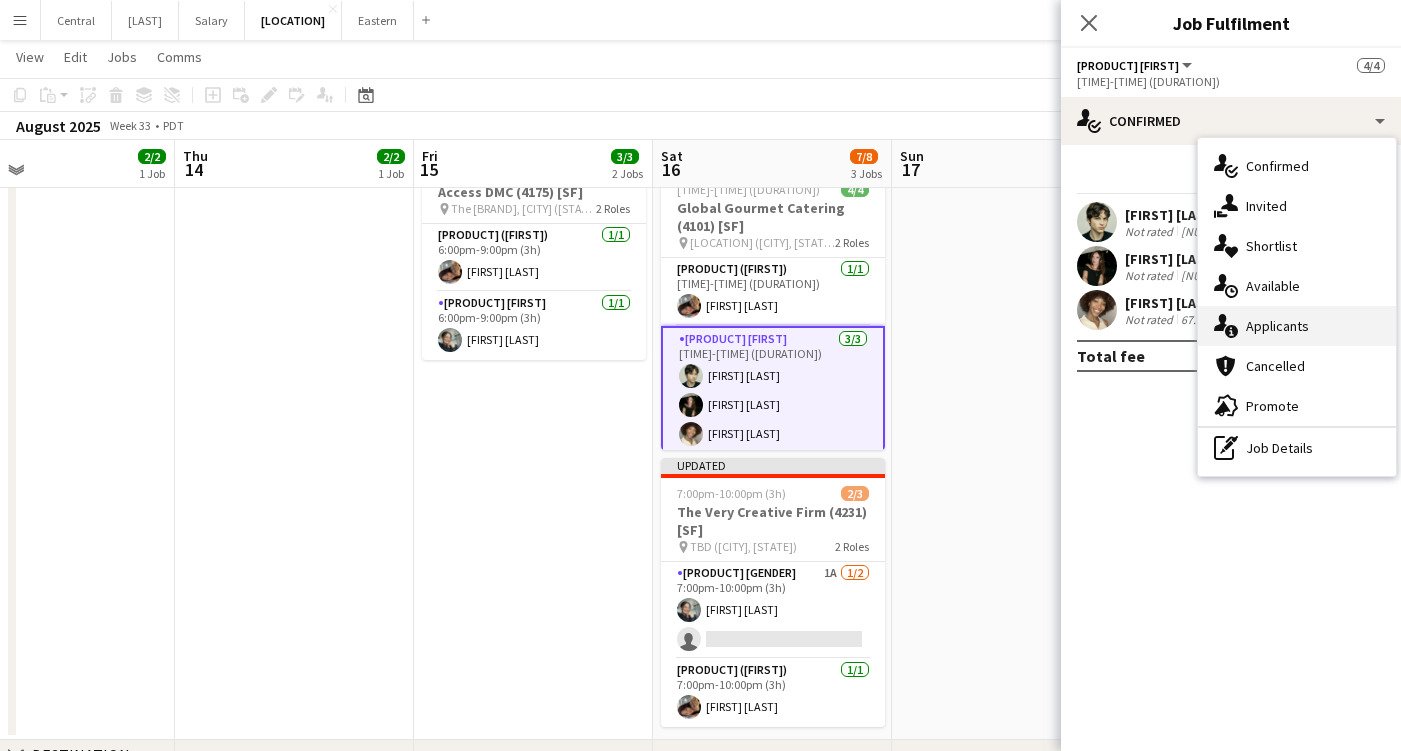 click on "single-neutral-actions-information
Applicants" at bounding box center (1297, 326) 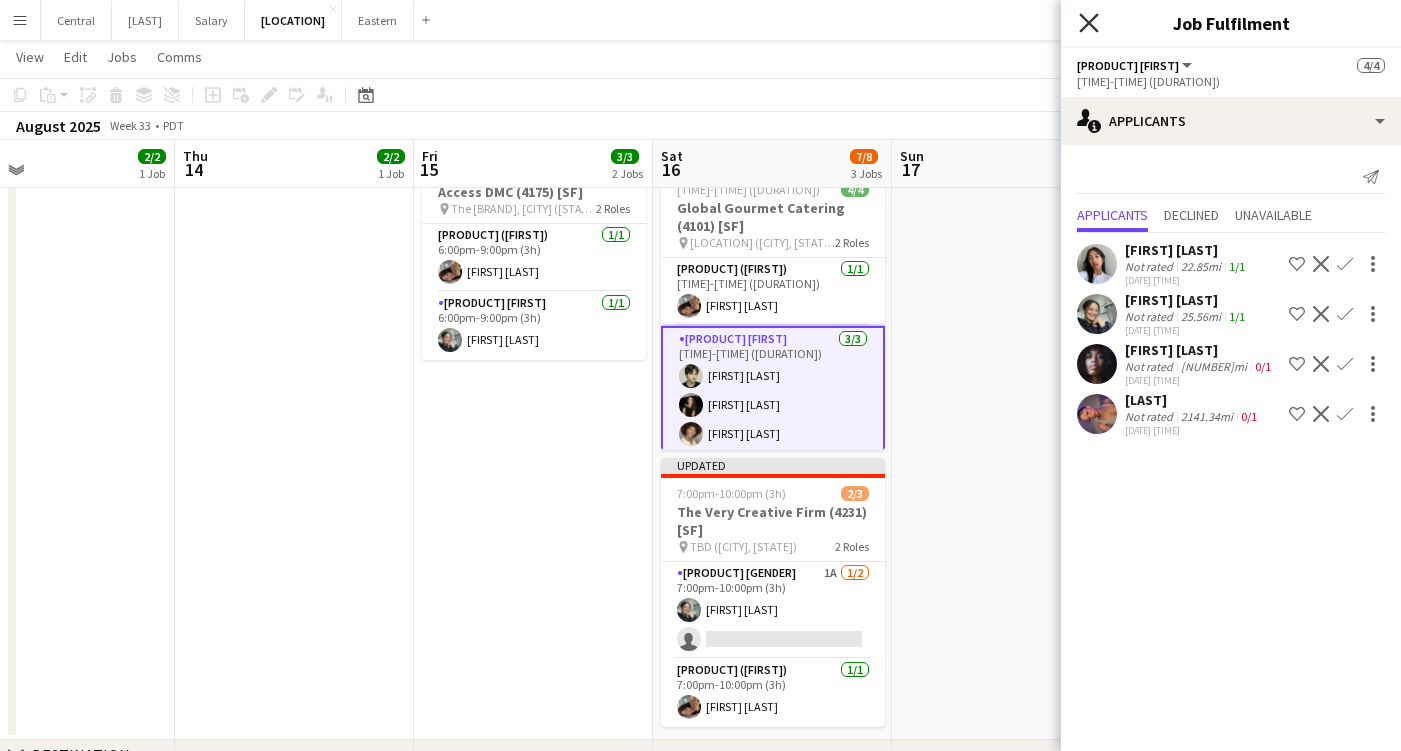 click 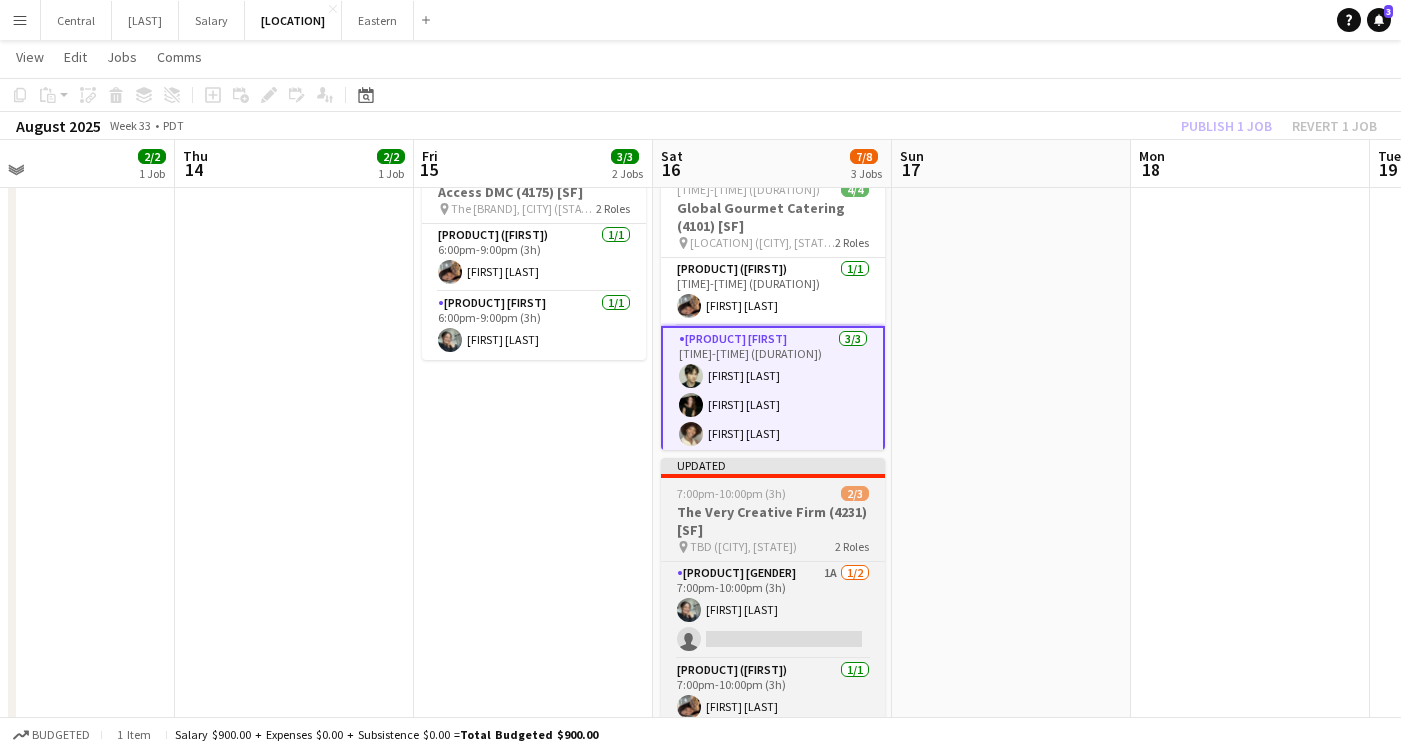 click on "7:00pm-10:00pm (3h)" at bounding box center [731, 493] 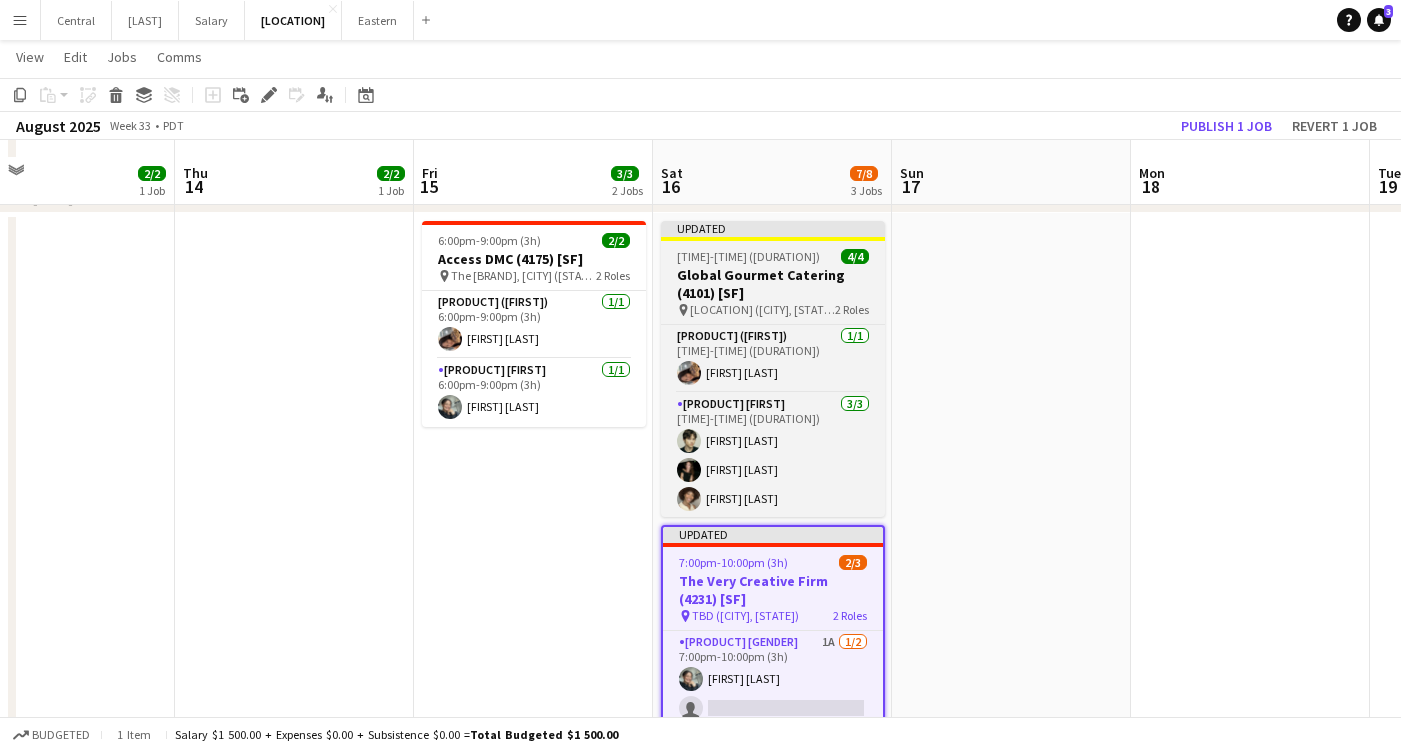 scroll, scrollTop: 519, scrollLeft: 0, axis: vertical 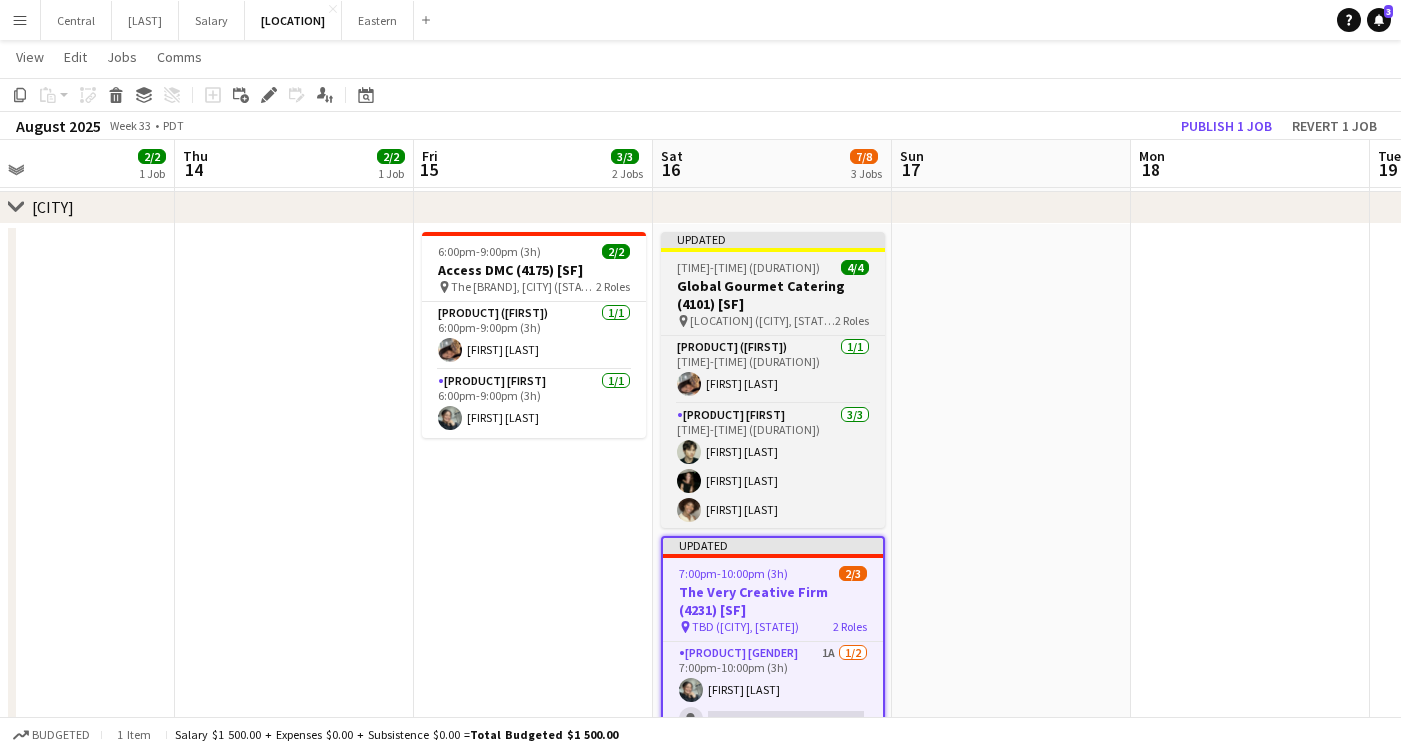 click on "Global Gourmet Catering (4101) [SF]" at bounding box center (773, 295) 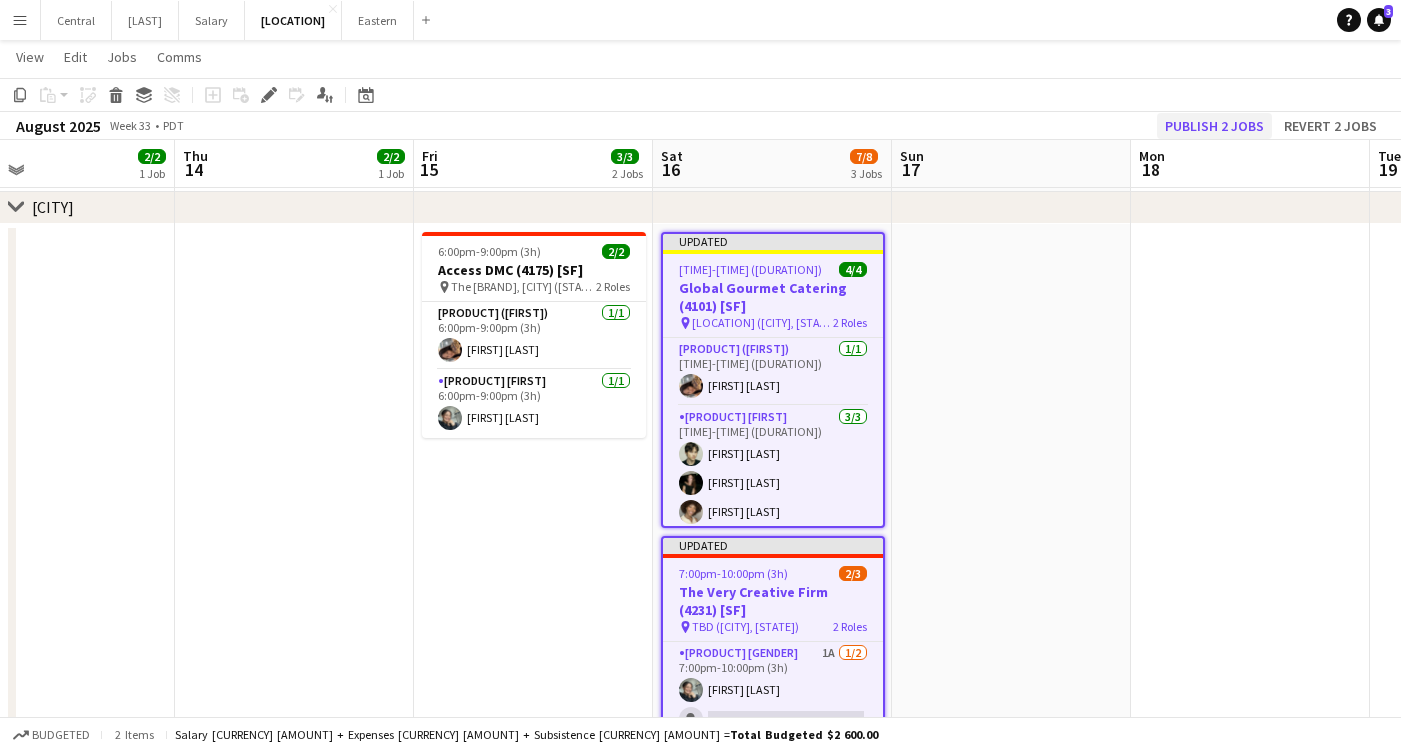 click on "Publish 2 jobs" 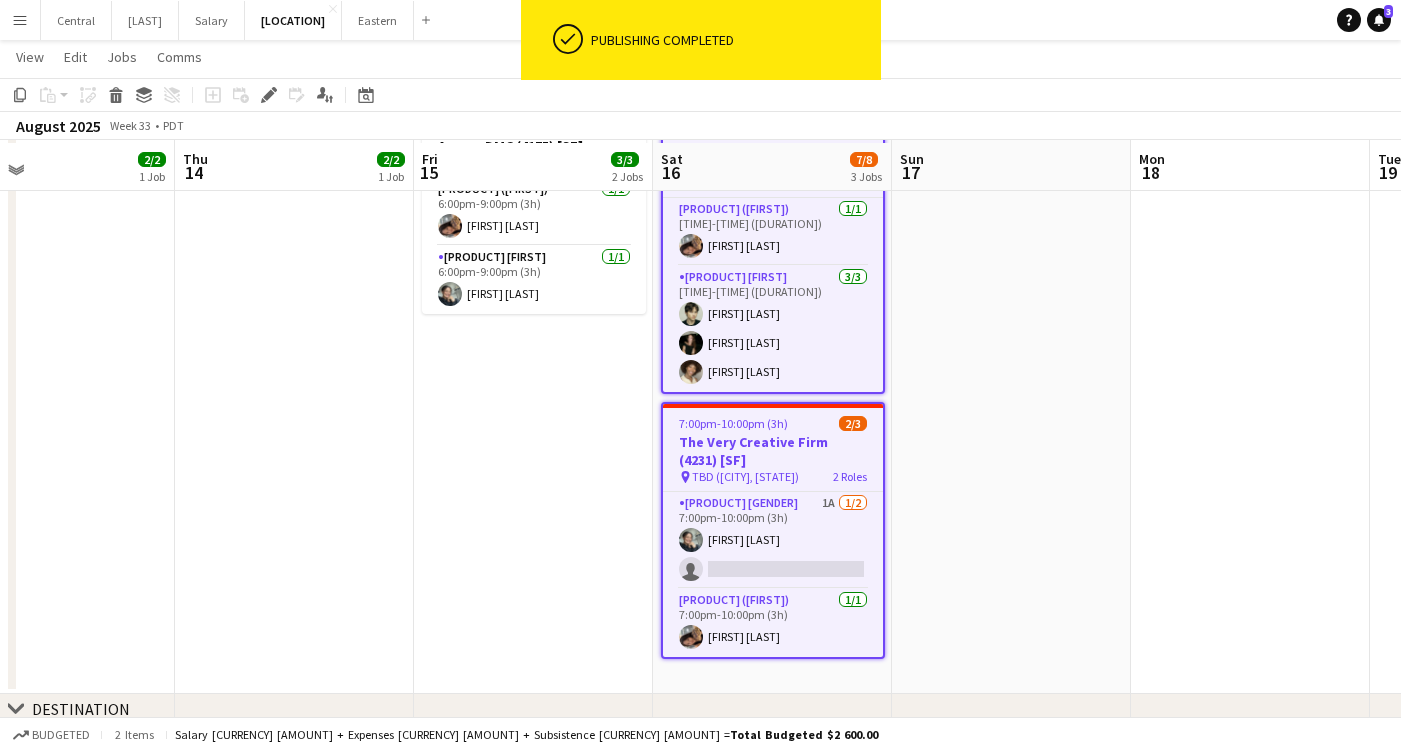 scroll, scrollTop: 646, scrollLeft: 0, axis: vertical 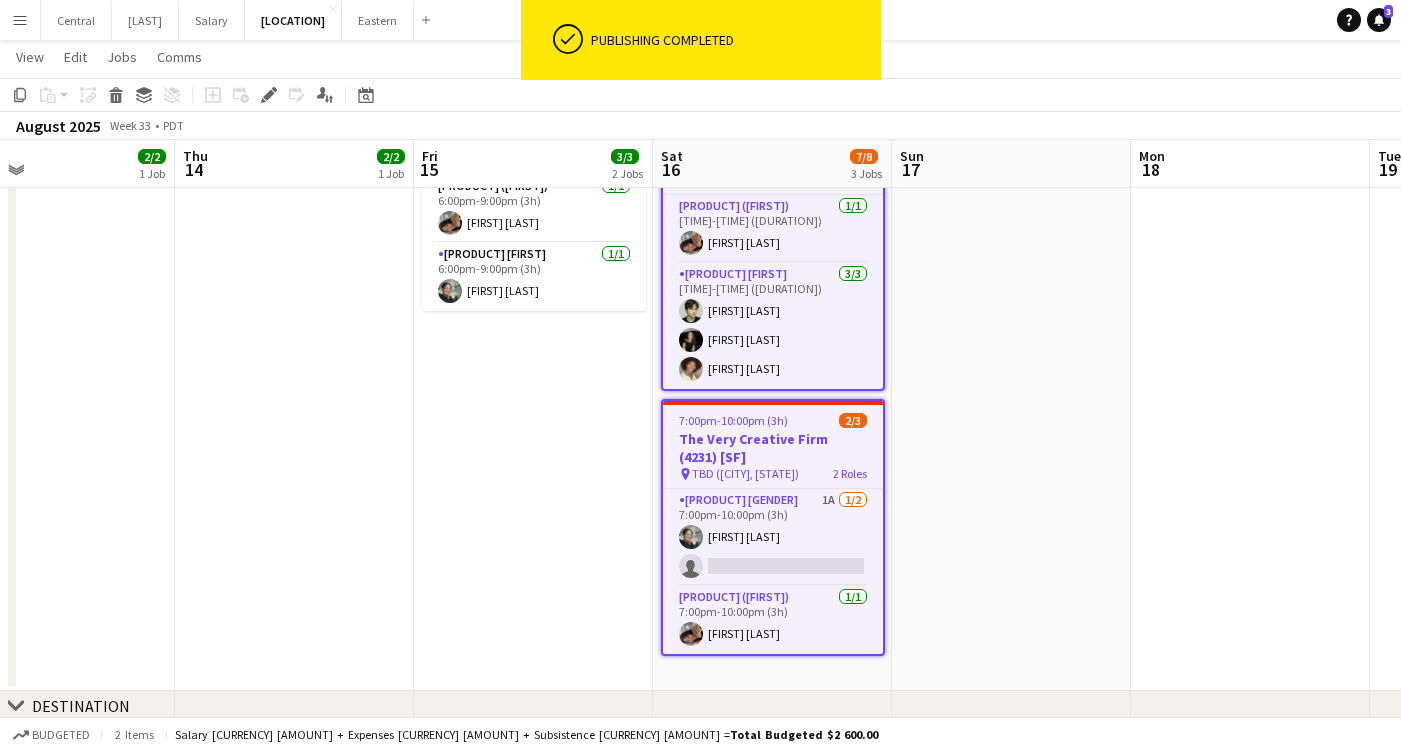 click on "The Very Creative Firm (4231) [SF]" at bounding box center (773, 448) 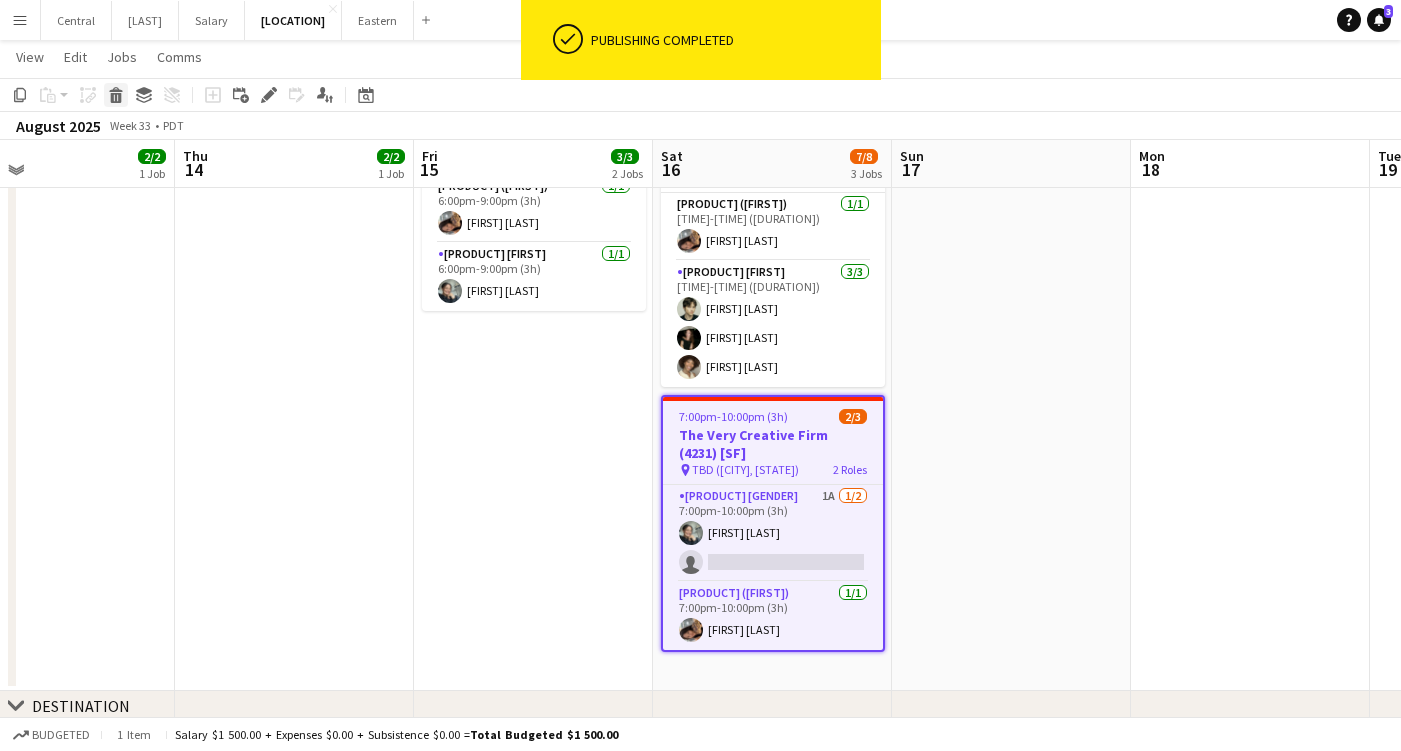 click on "Delete" 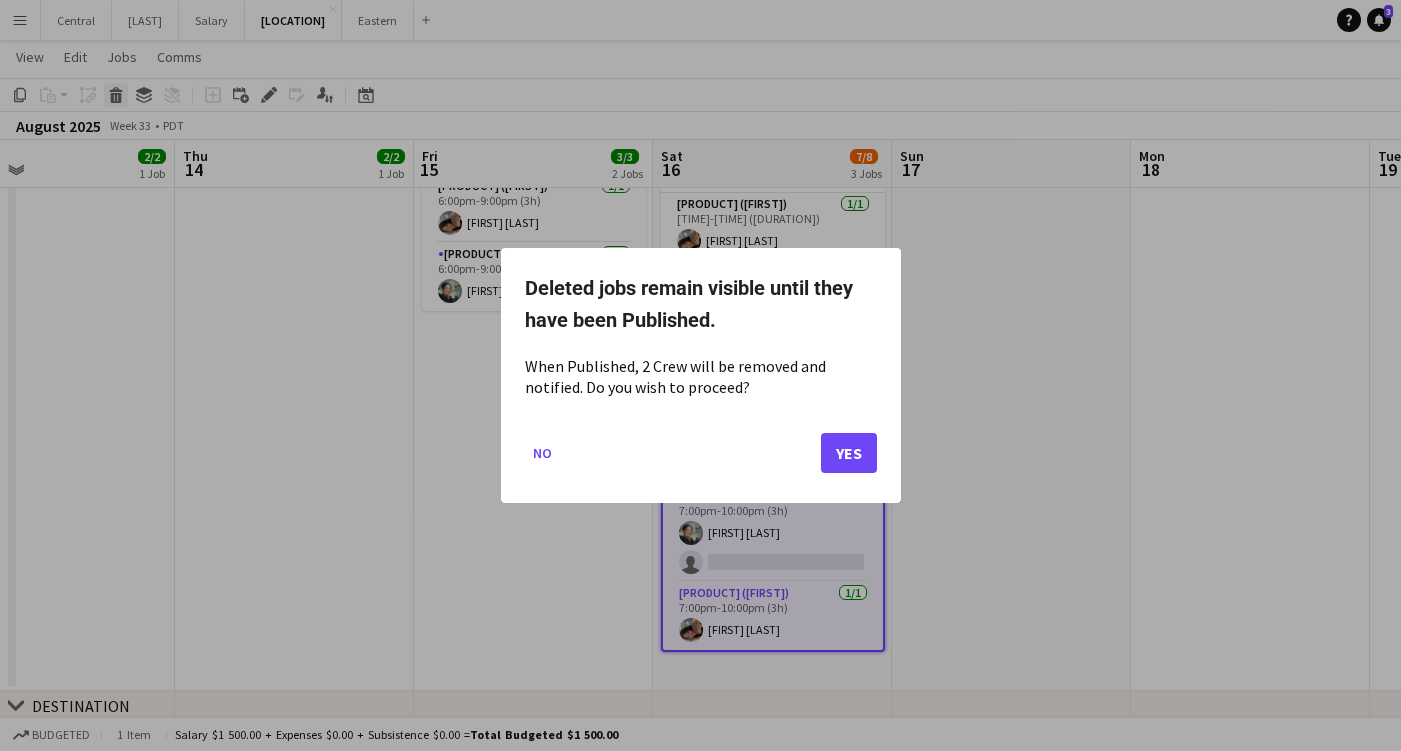 scroll, scrollTop: 0, scrollLeft: 0, axis: both 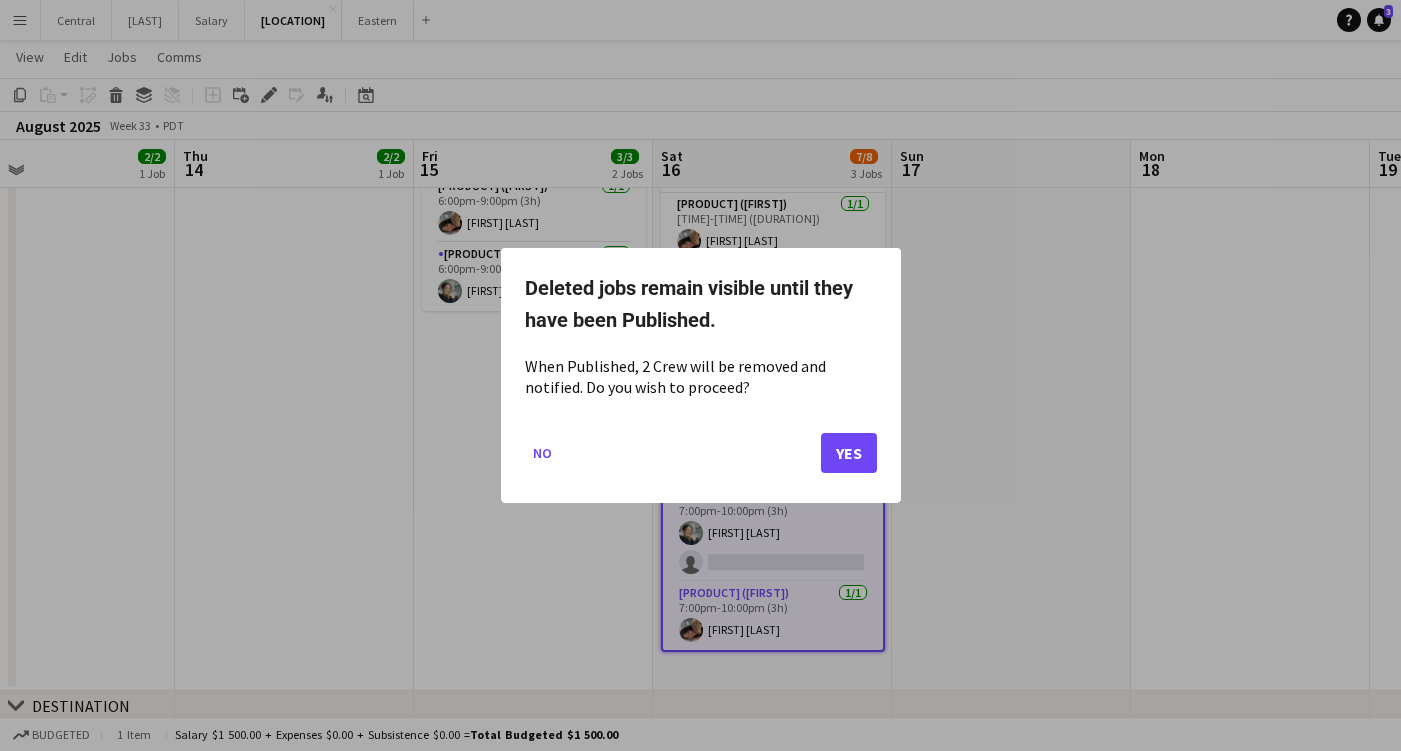 click on "Yes" 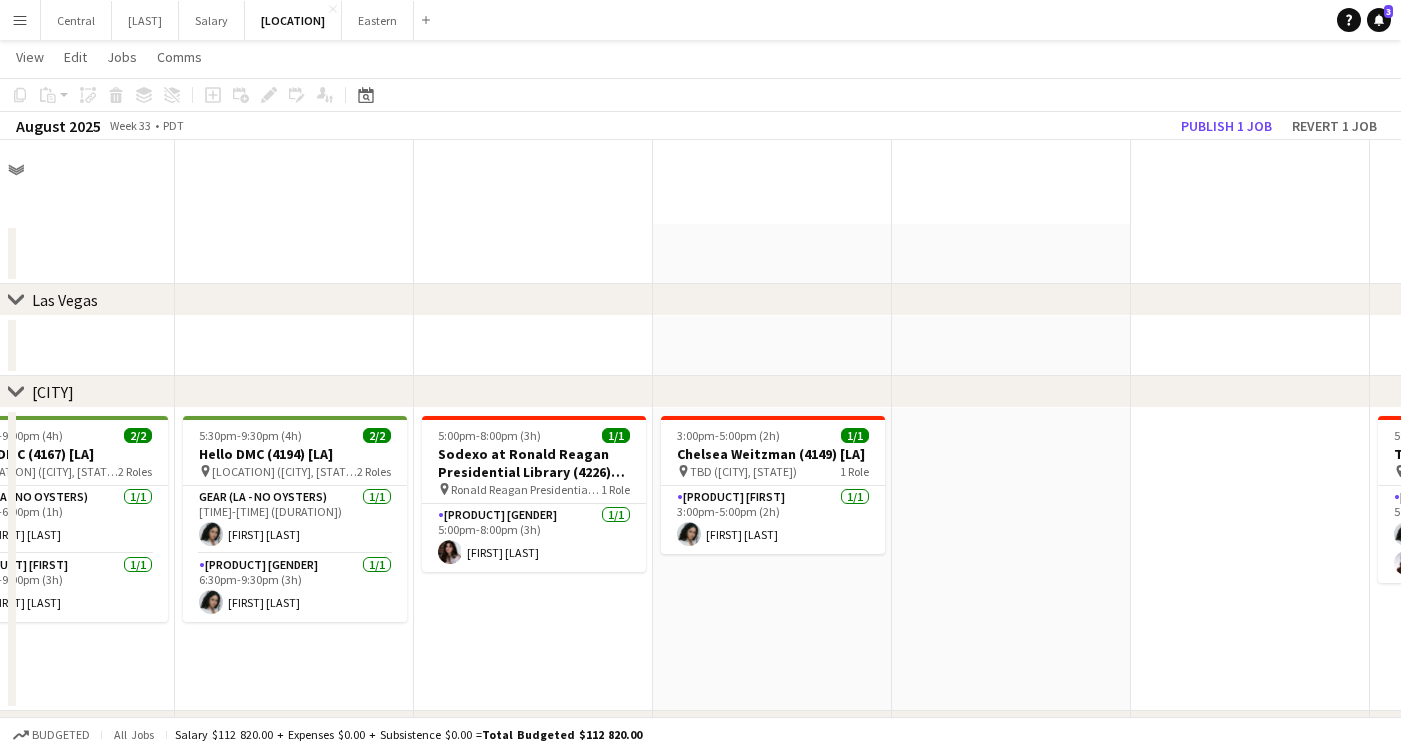 scroll, scrollTop: 646, scrollLeft: 0, axis: vertical 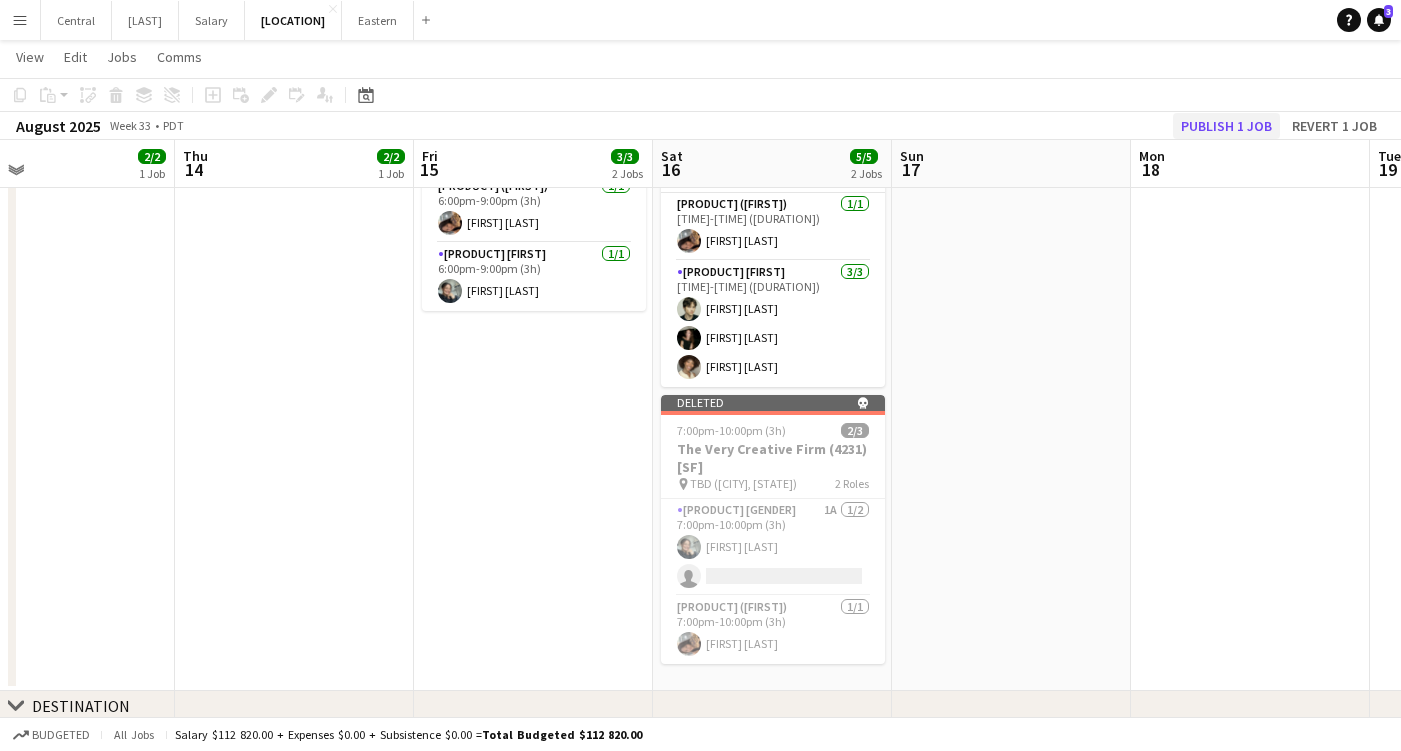 click on "Publish 1 job" 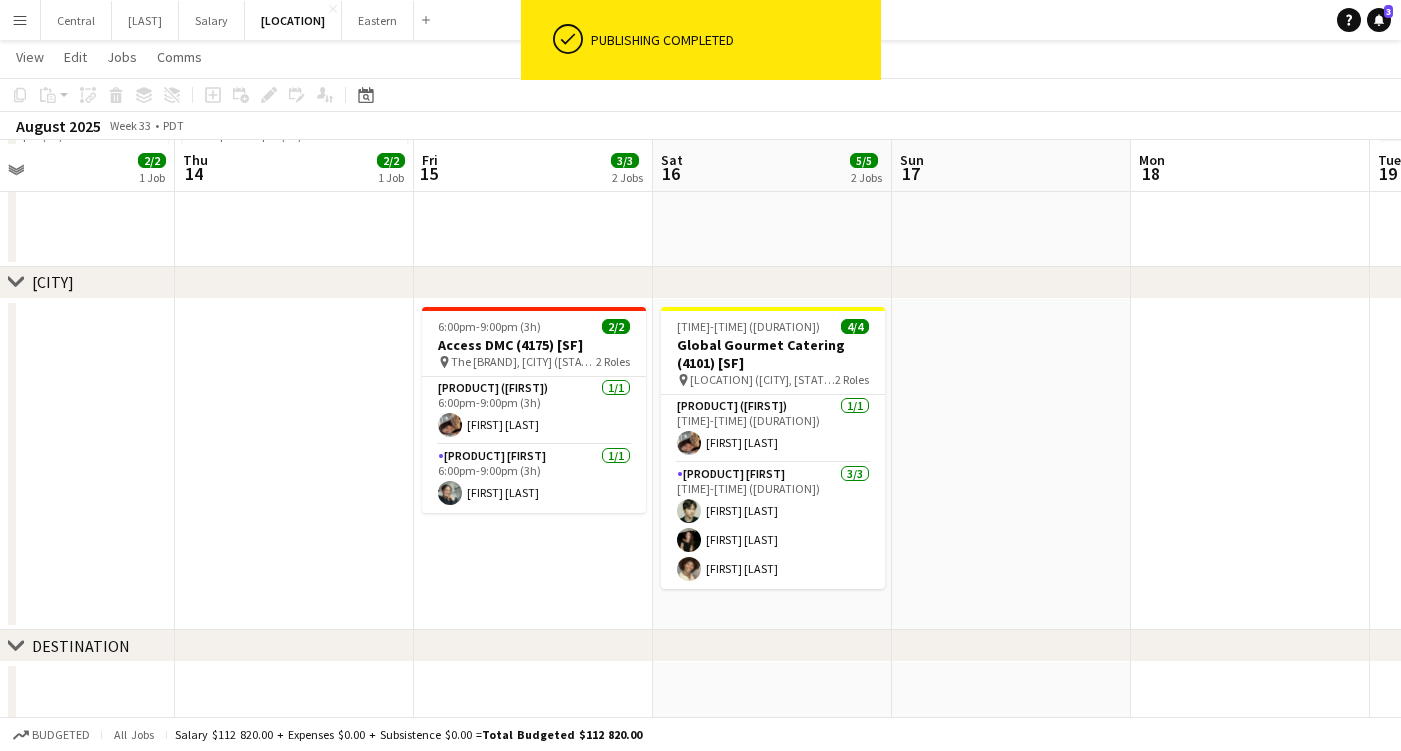 scroll, scrollTop: 448, scrollLeft: 0, axis: vertical 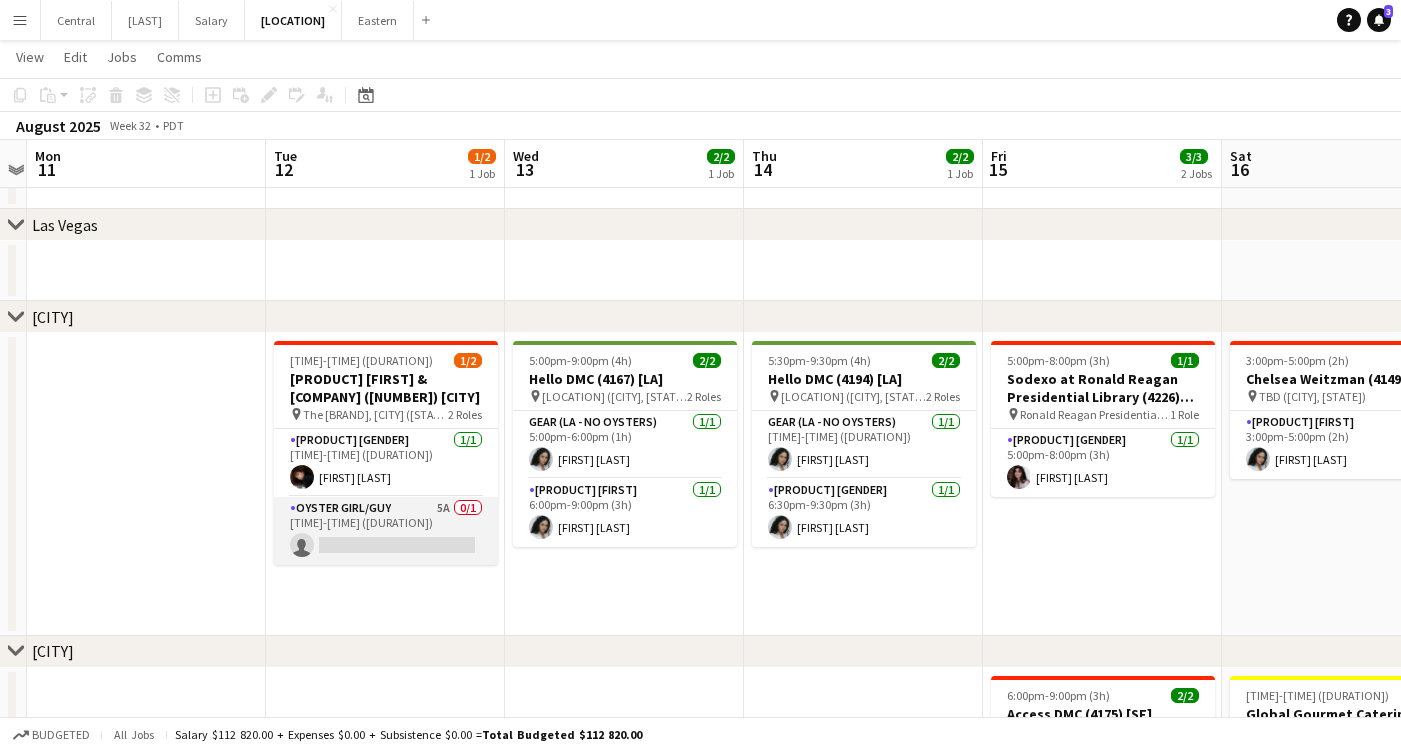 click on "[PRODUCT] [GENDER]/[GENDER] [NUMBER]/[NUMBER] [TIME]-[TIME] ([DURATION])
[ACTION]" at bounding box center (386, 531) 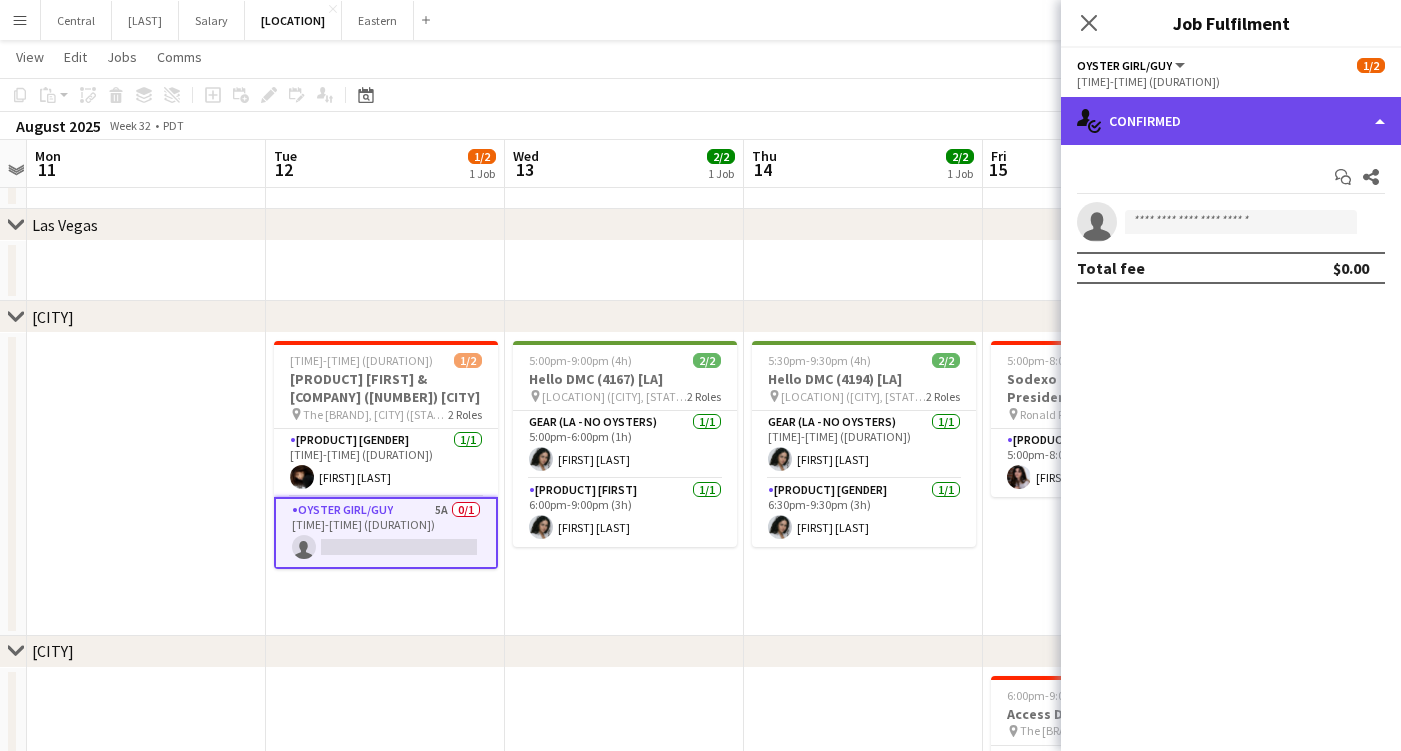 click on "single-neutral-actions-check-2
Confirmed" 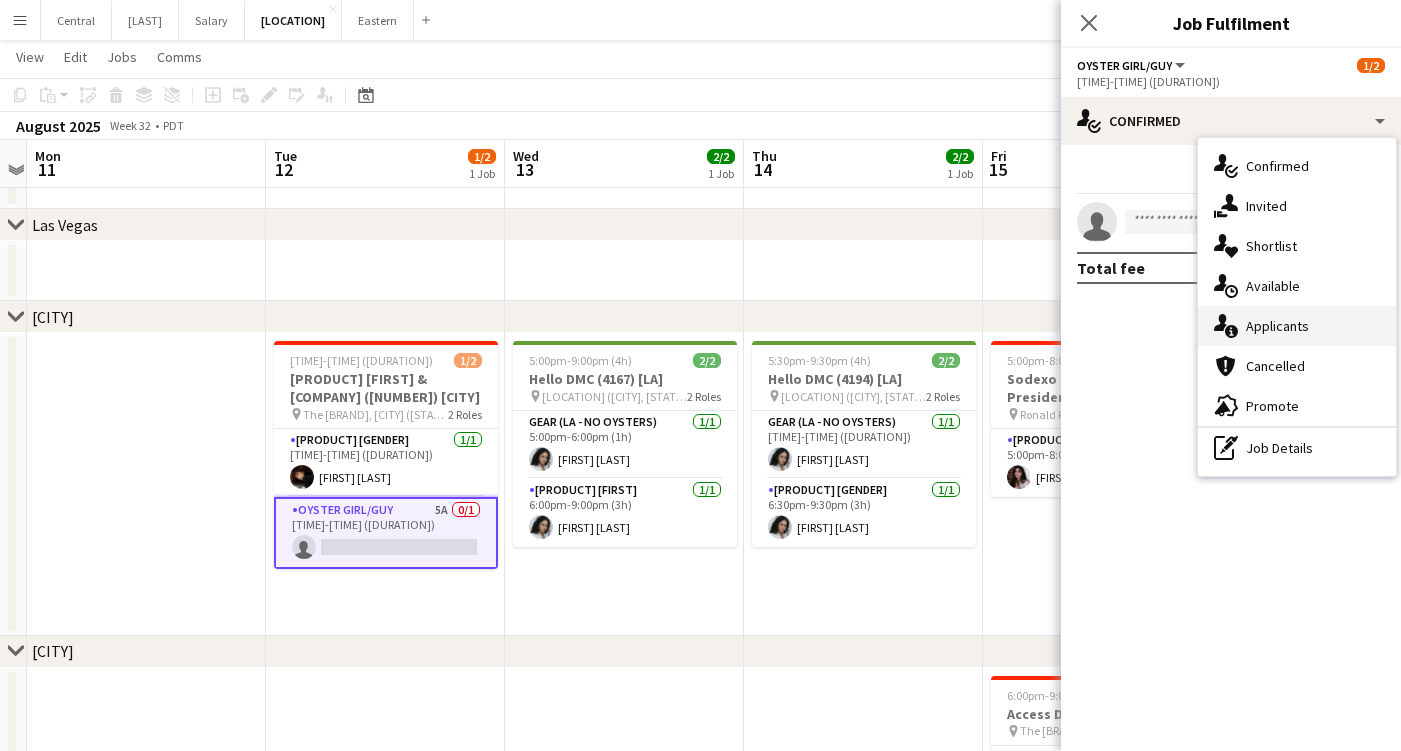 click on "single-neutral-actions-information
Applicants" at bounding box center [1297, 326] 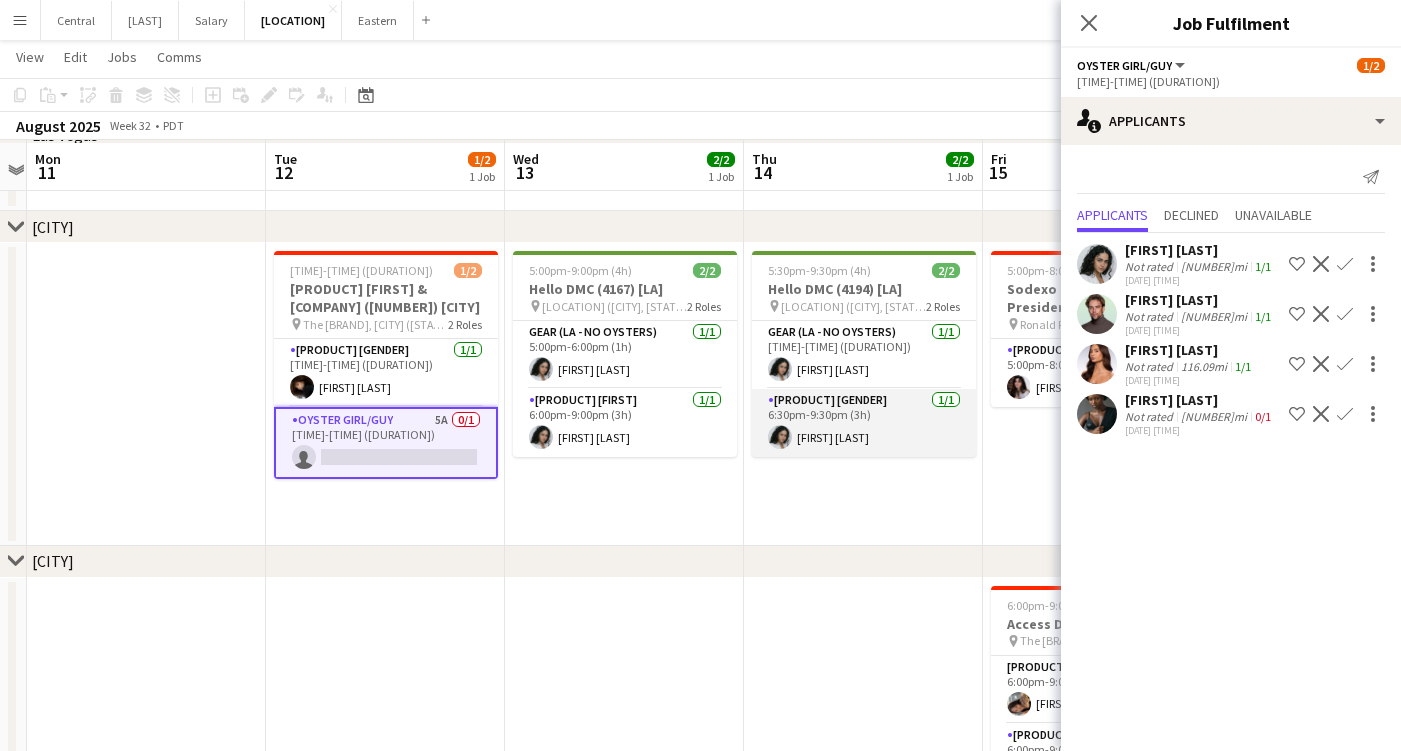 scroll, scrollTop: 176, scrollLeft: 0, axis: vertical 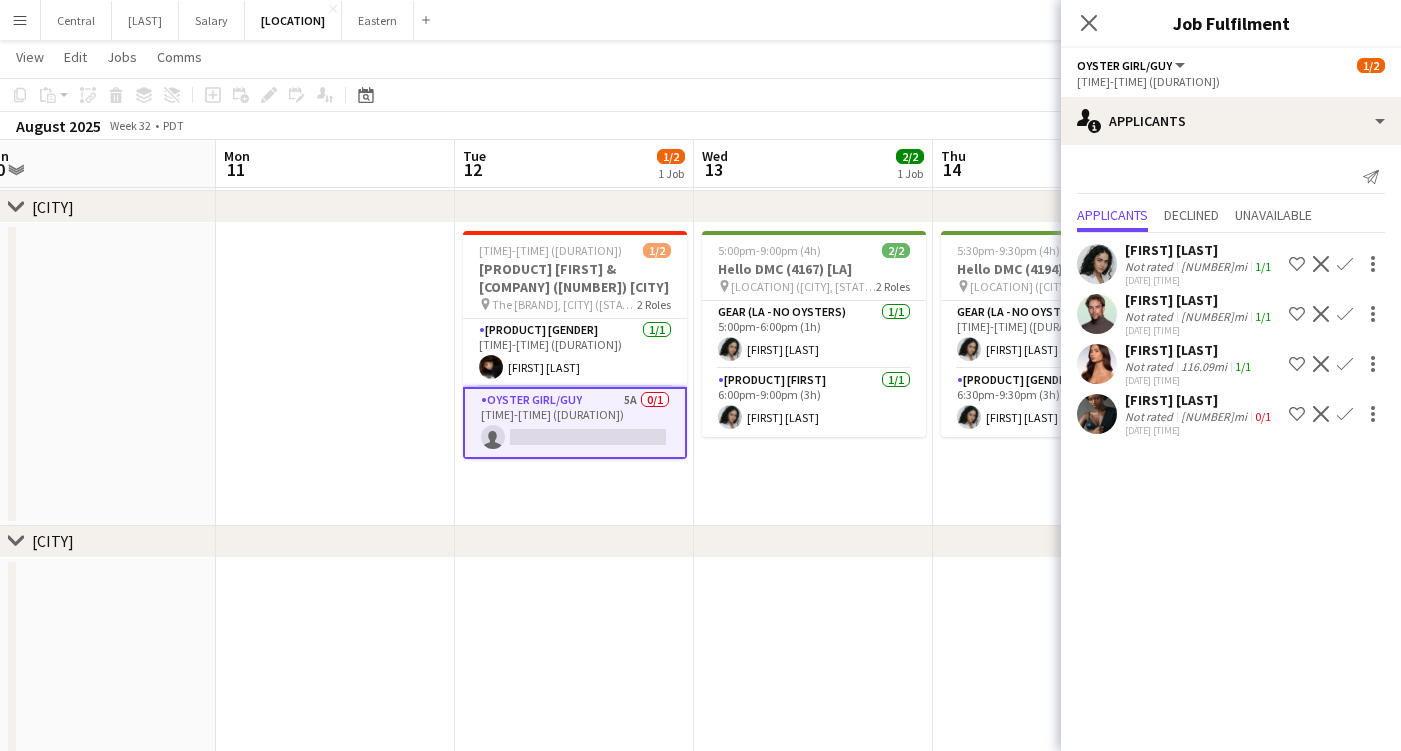 click on "Confirm" at bounding box center [1345, 414] 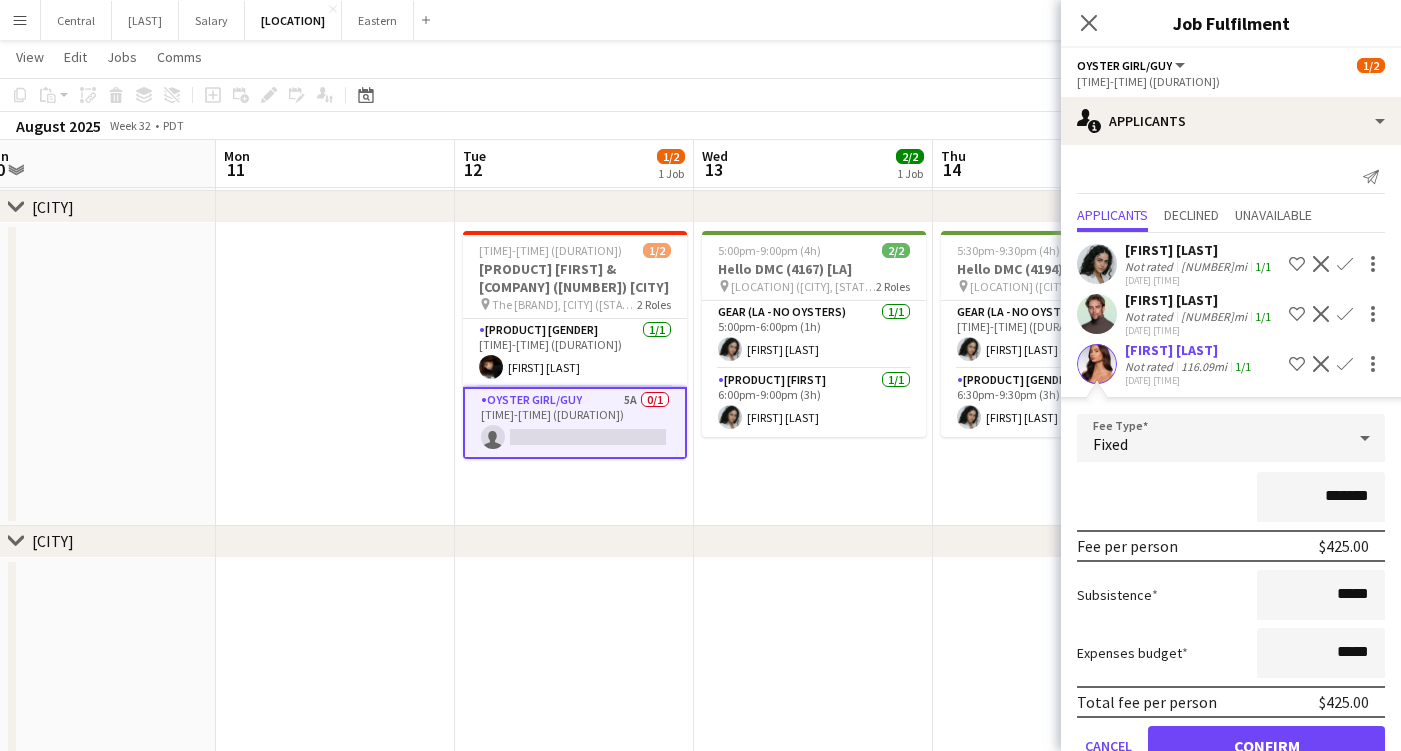 click on "Confirm" 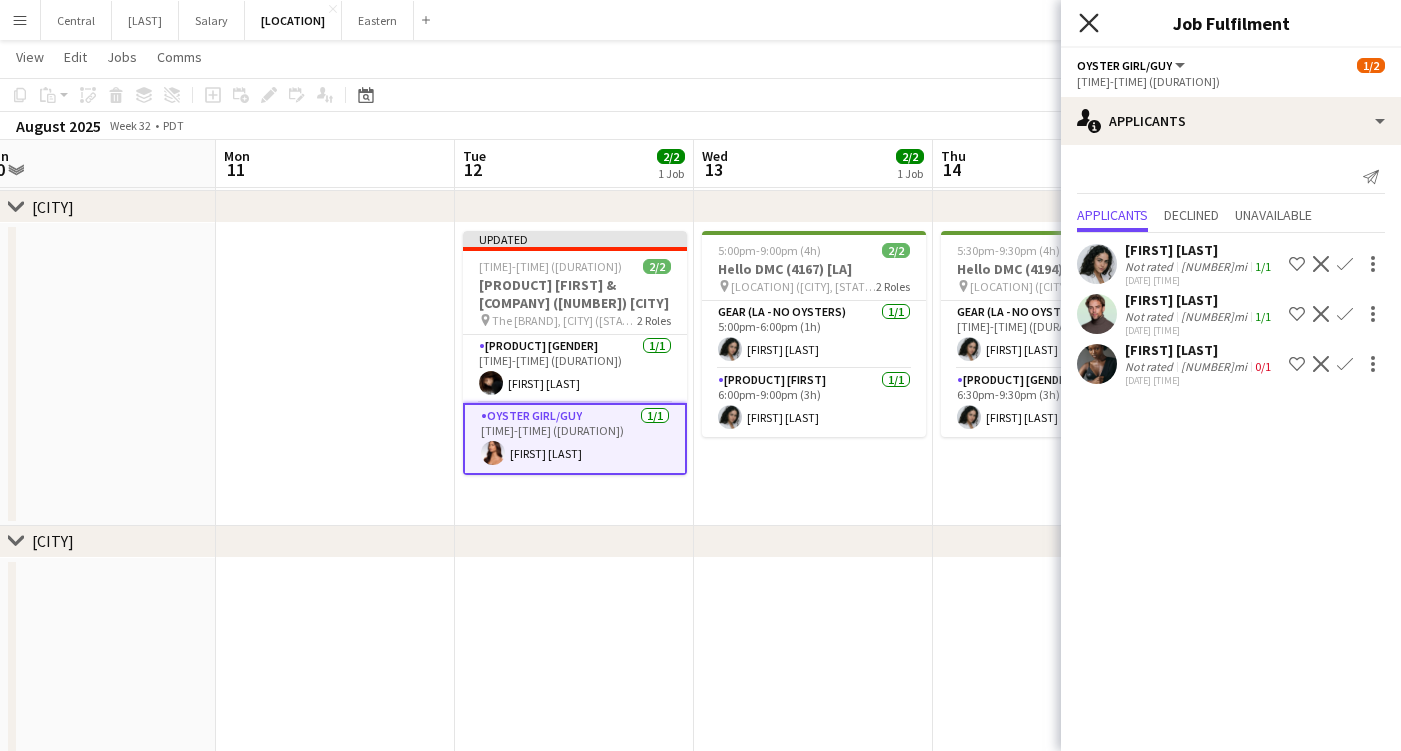 click on "Close pop-in" 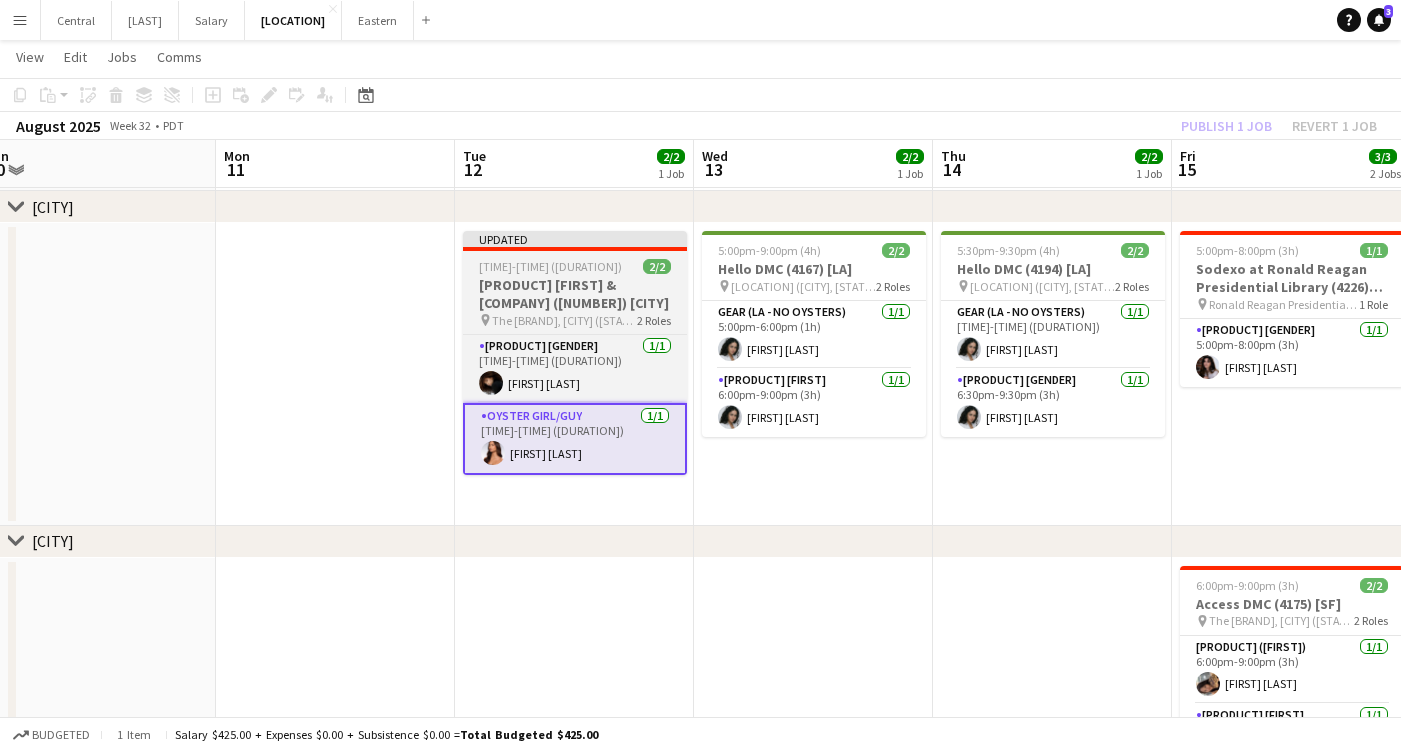 click on "[PRODUCT] [FIRST] & [COMPANY] ([NUMBER]) [CITY]" at bounding box center [575, 294] 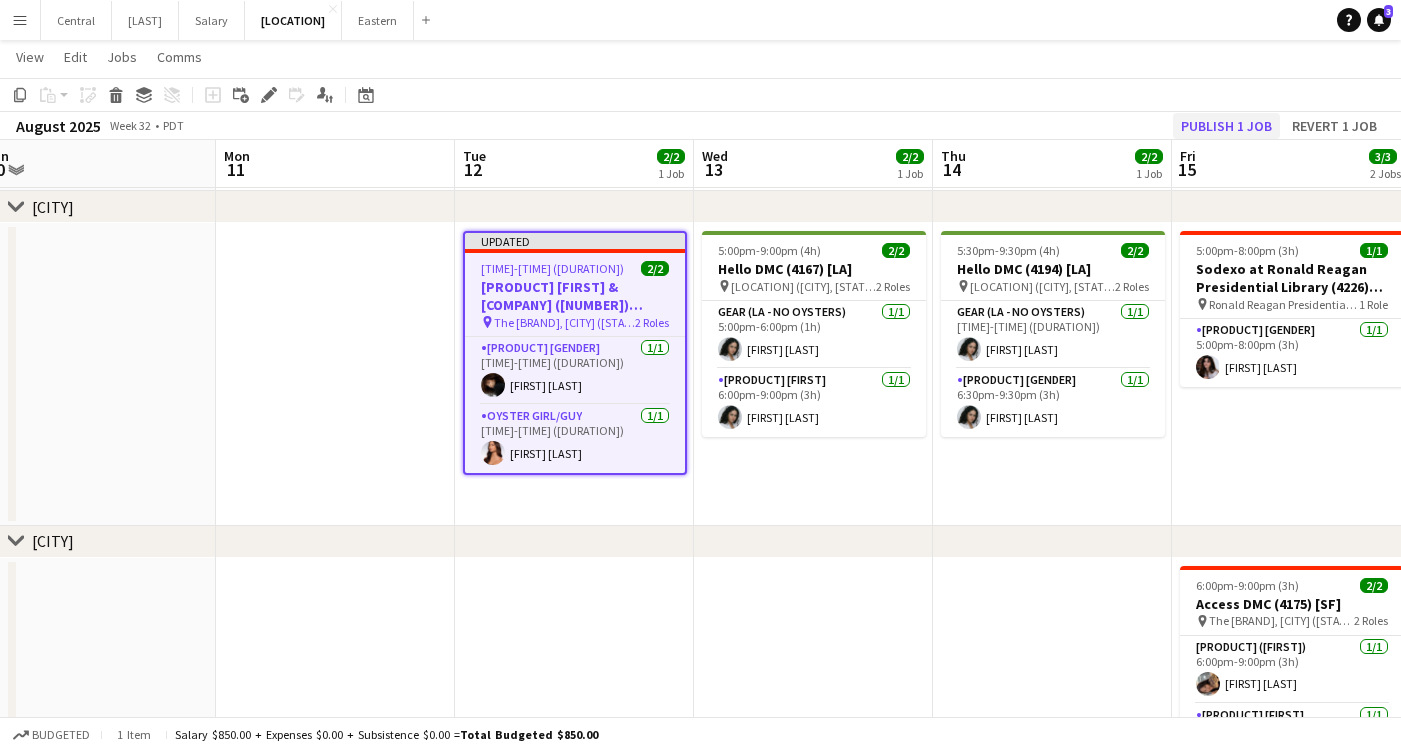 click on "Publish 1 job" 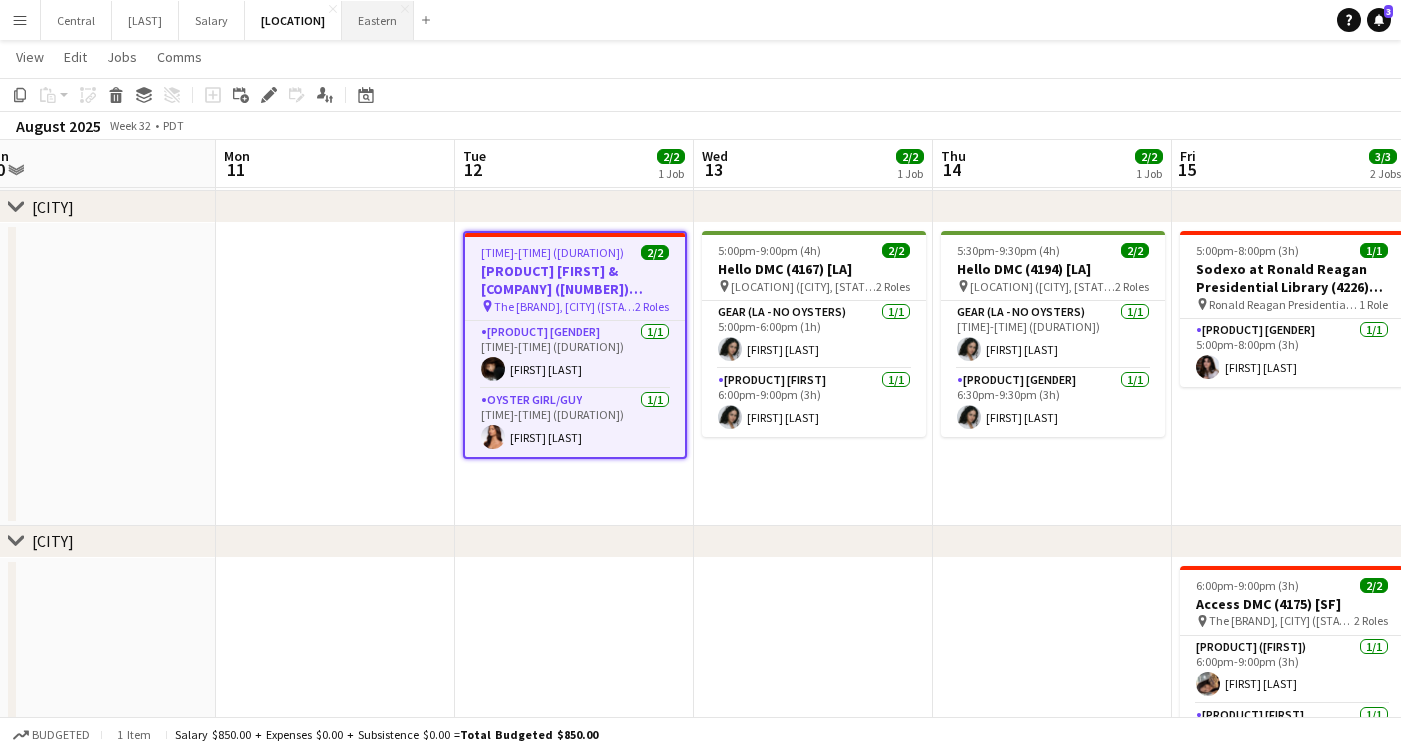 click on "Eastern
Close" at bounding box center [378, 20] 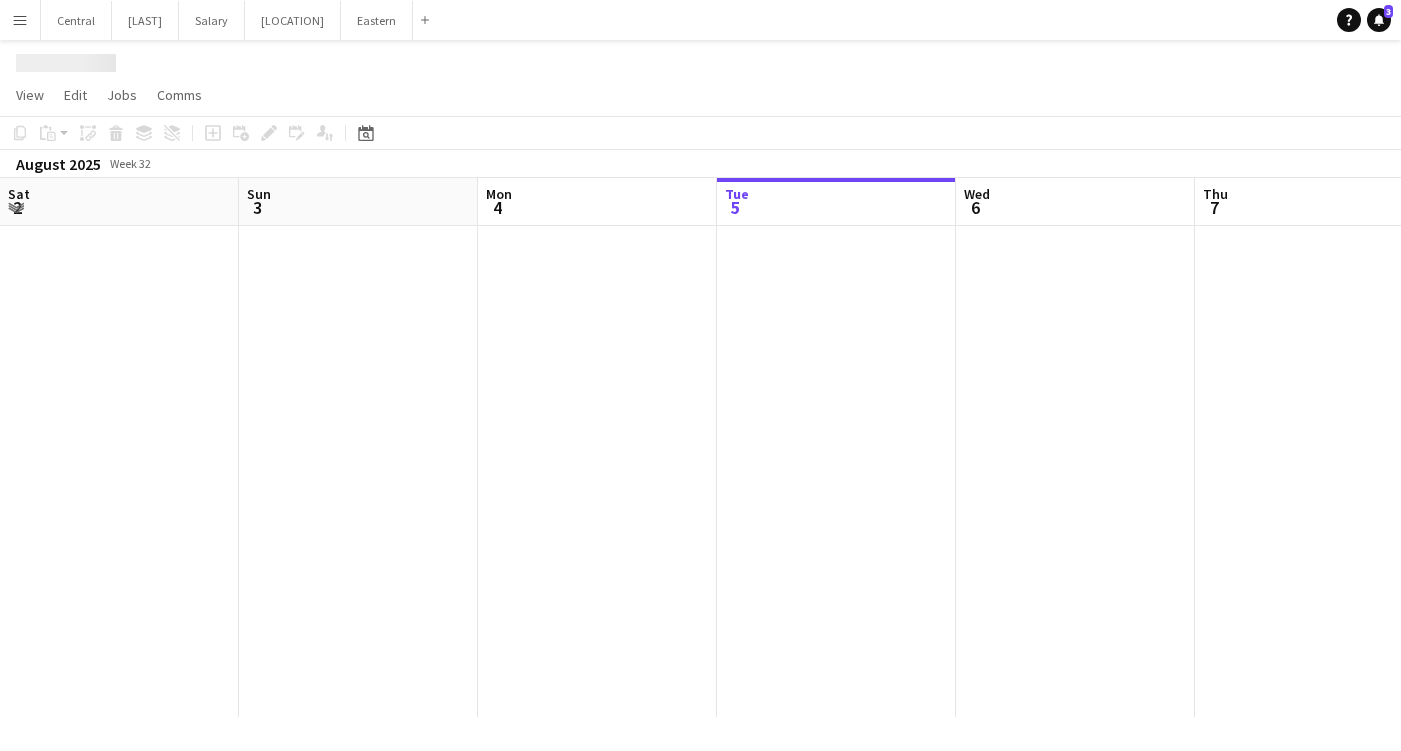 scroll, scrollTop: 0, scrollLeft: 0, axis: both 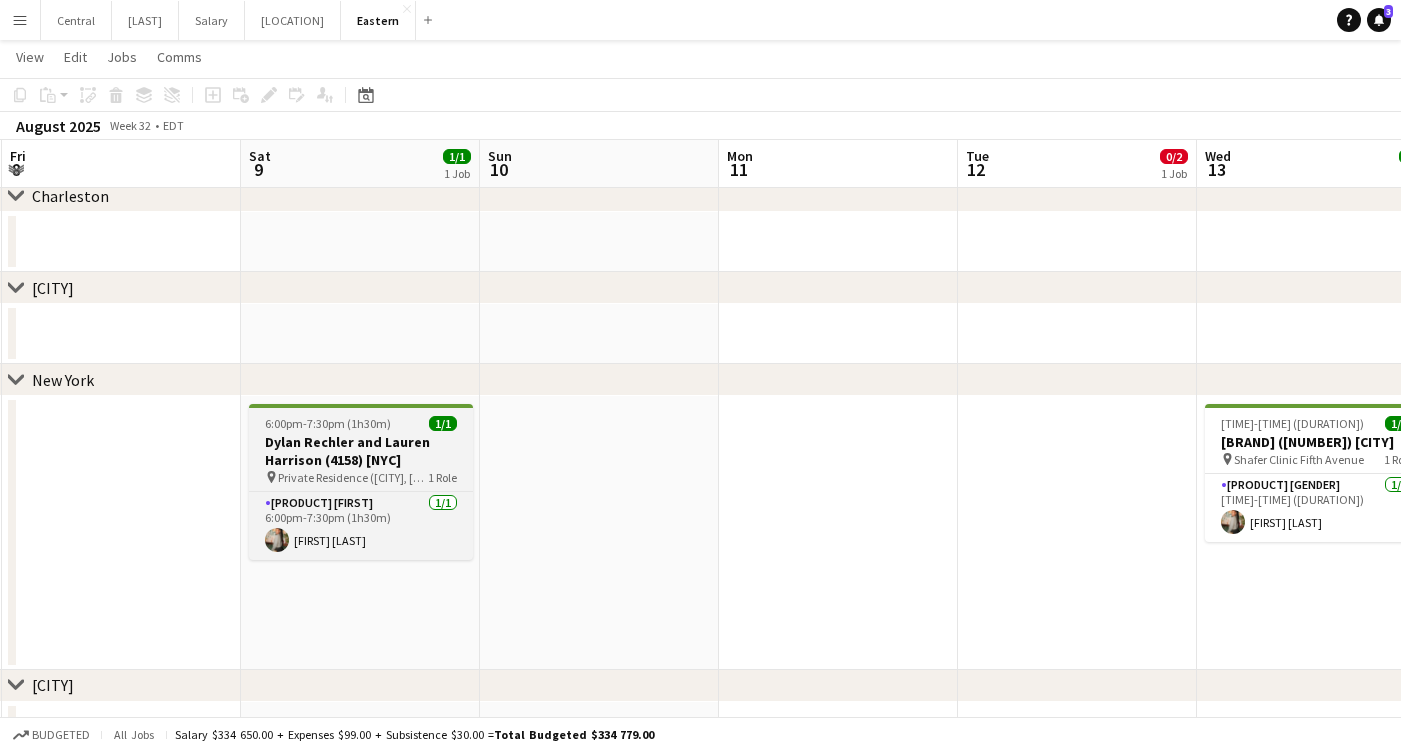 click on "Dylan Rechler and Lauren Harrison (4158) [NYC]" at bounding box center [361, 451] 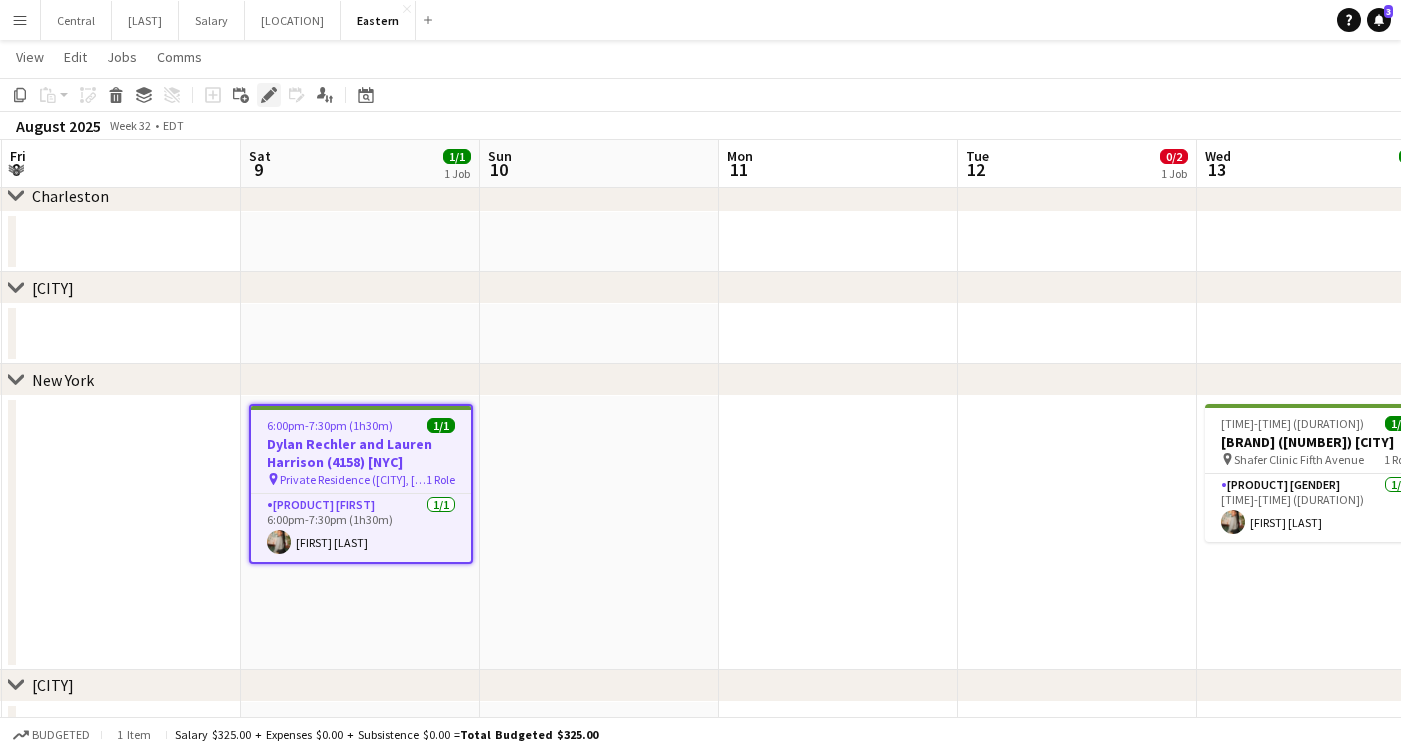click 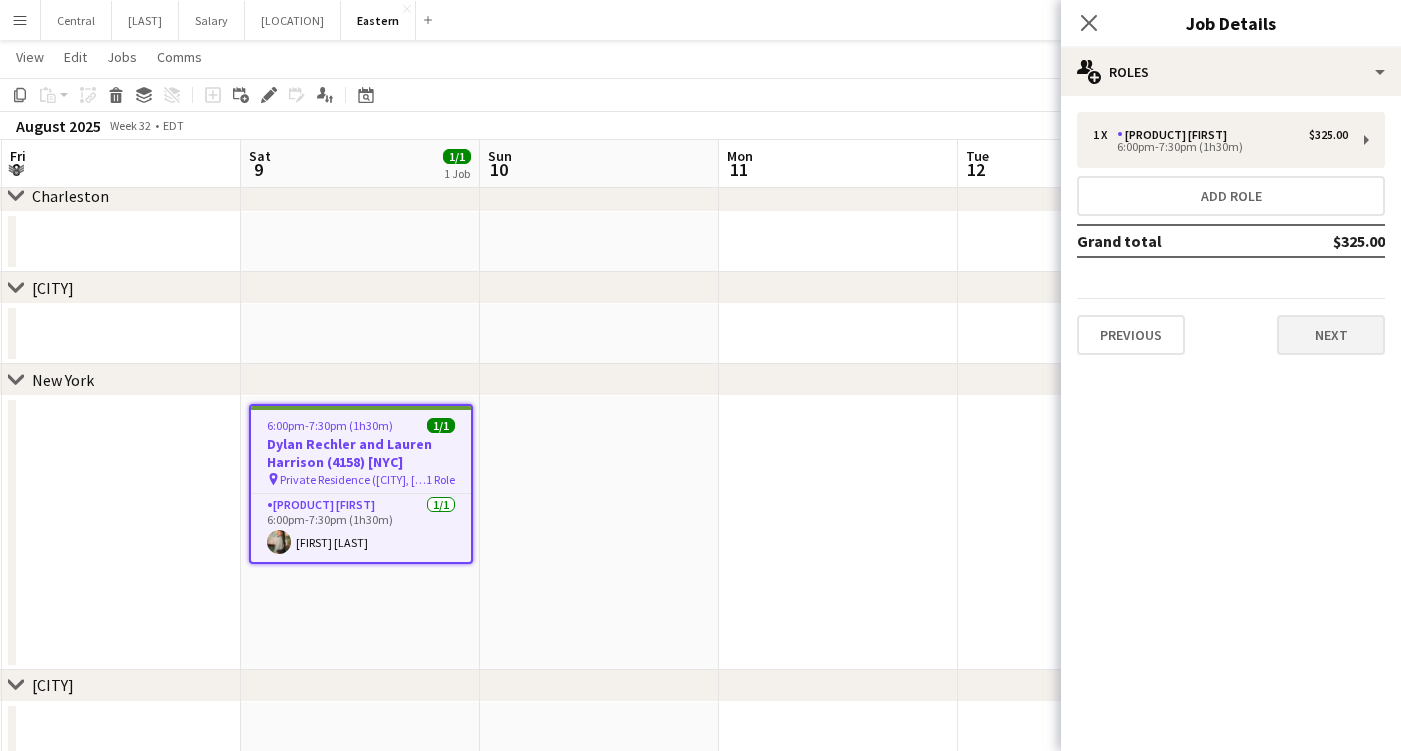 click on "Next" at bounding box center [1331, 335] 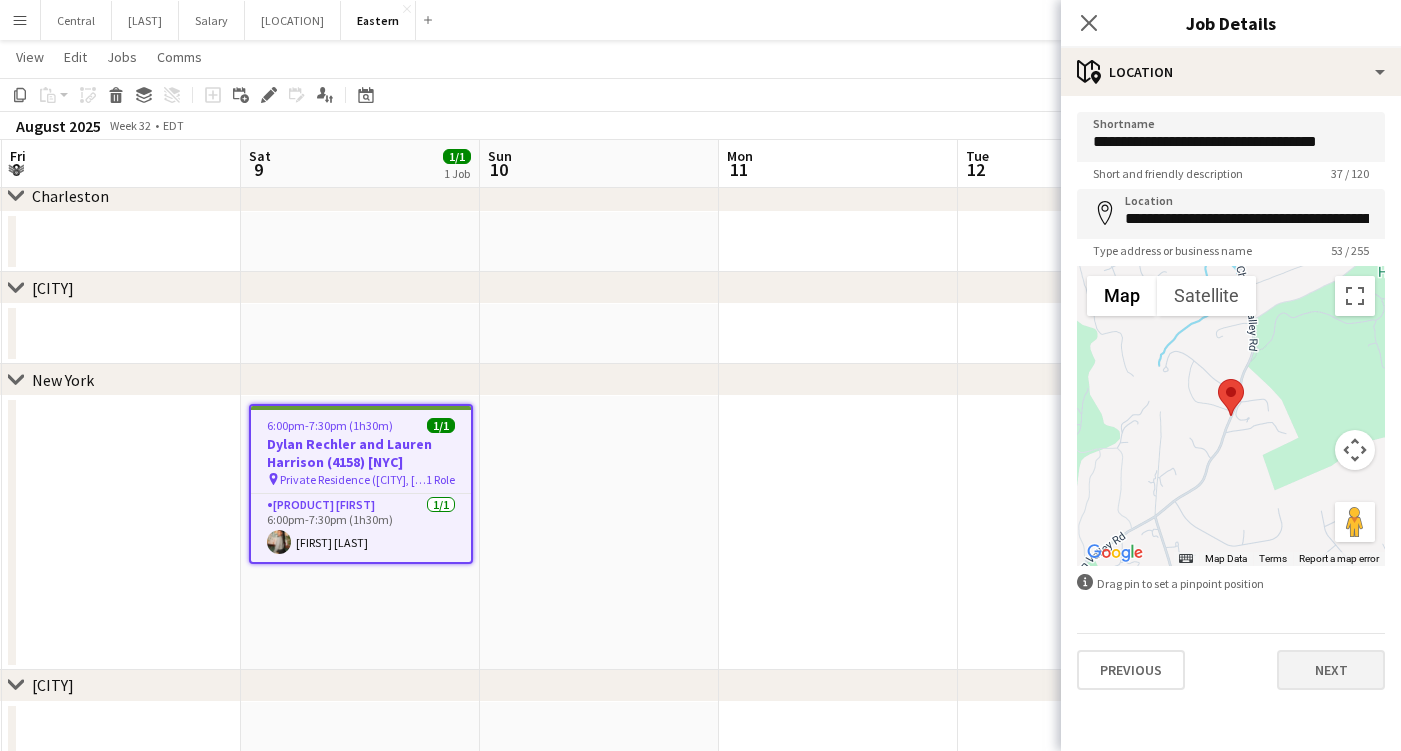 click on "Next" at bounding box center [1331, 670] 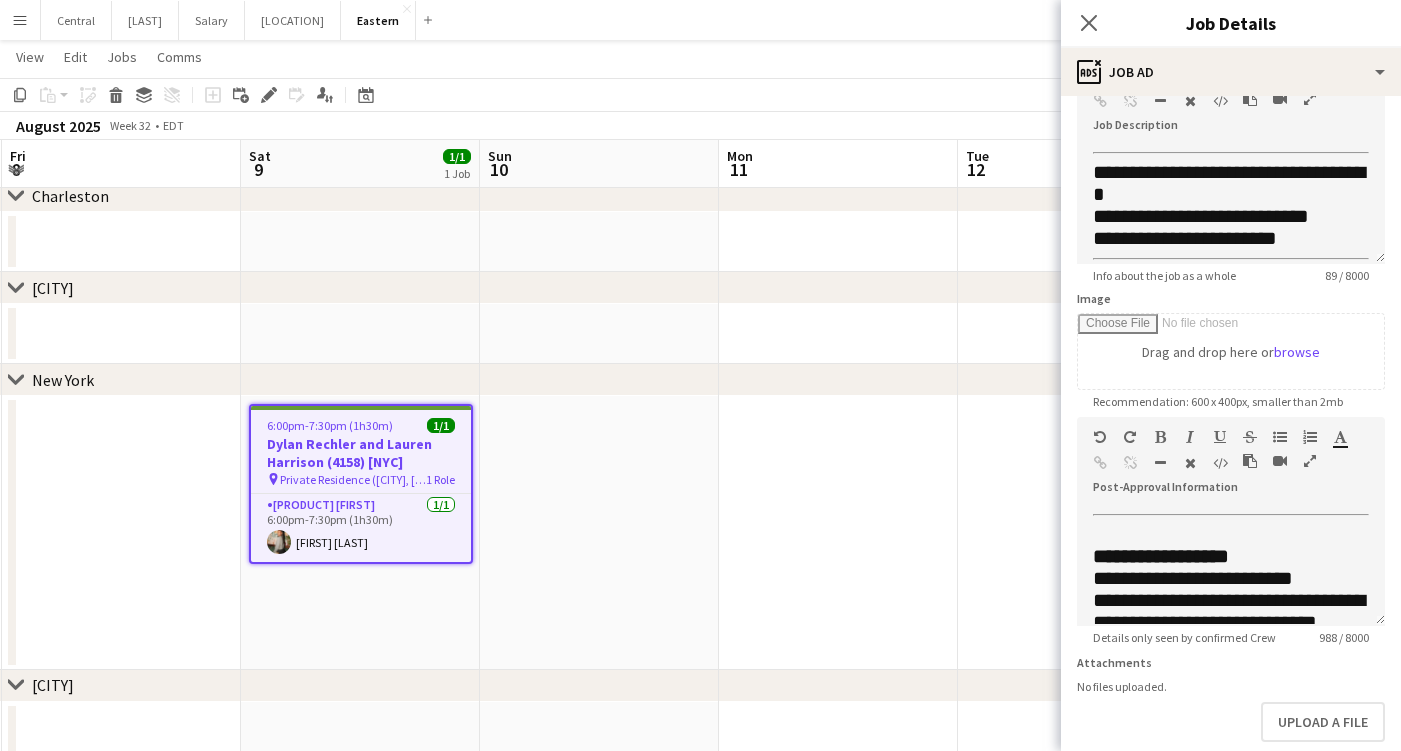 scroll, scrollTop: 135, scrollLeft: 0, axis: vertical 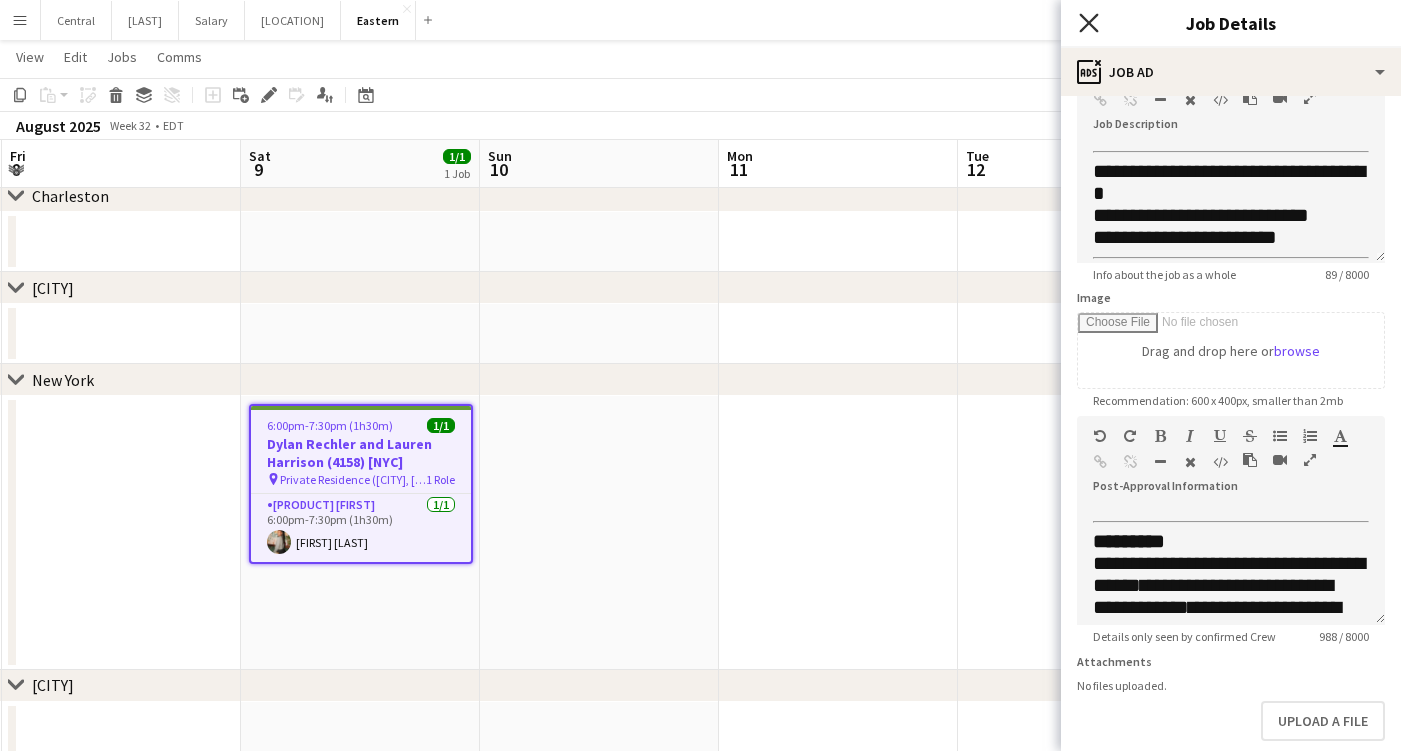 click on "Close pop-in" 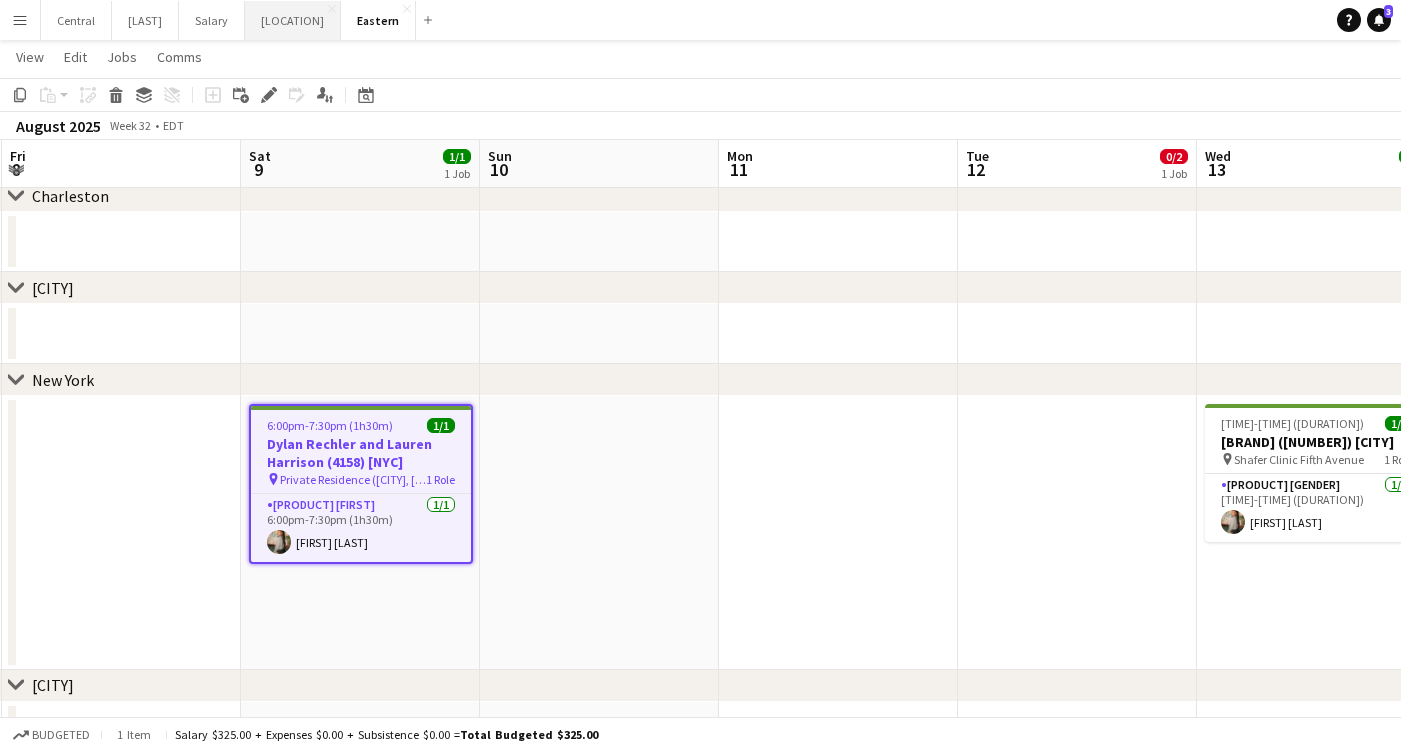 click on "Pacific
Close" at bounding box center [293, 20] 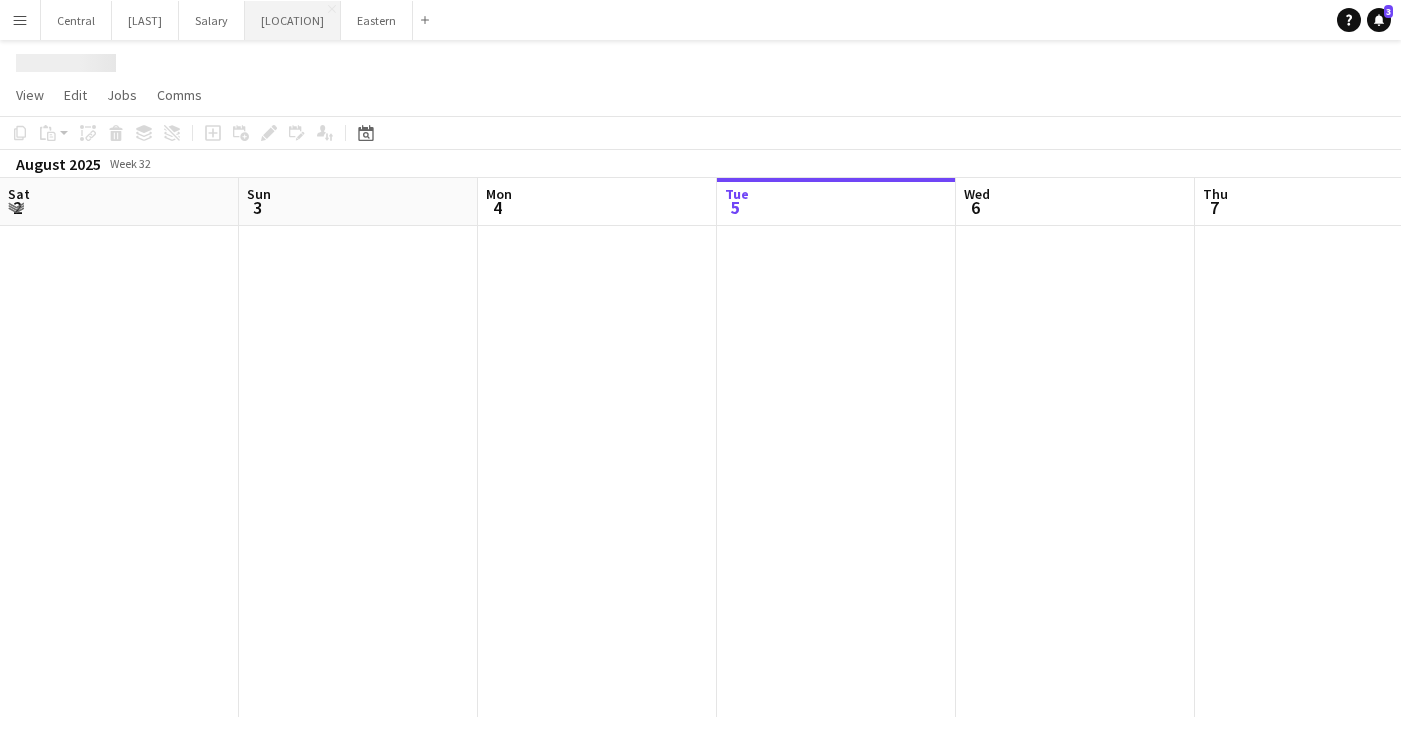 scroll, scrollTop: 0, scrollLeft: 0, axis: both 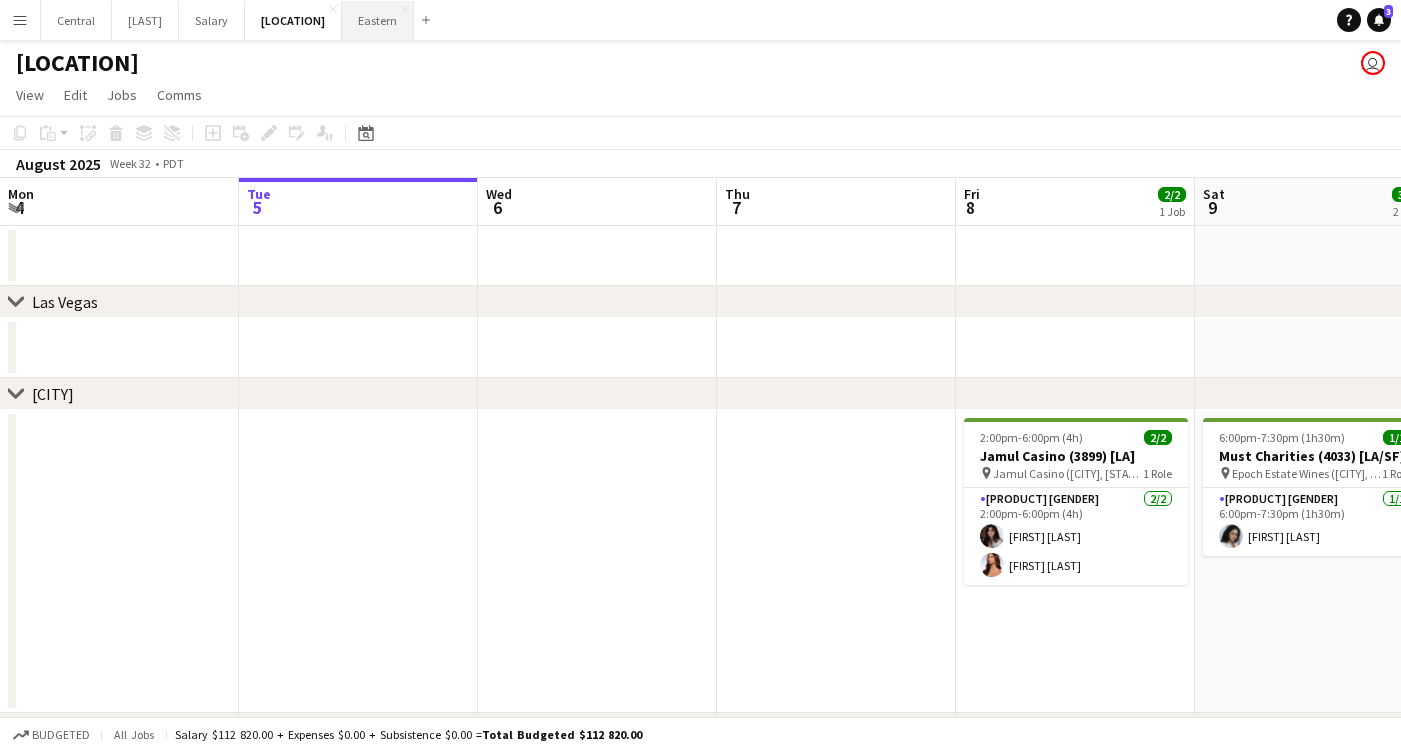 click on "Eastern
Close" at bounding box center (378, 20) 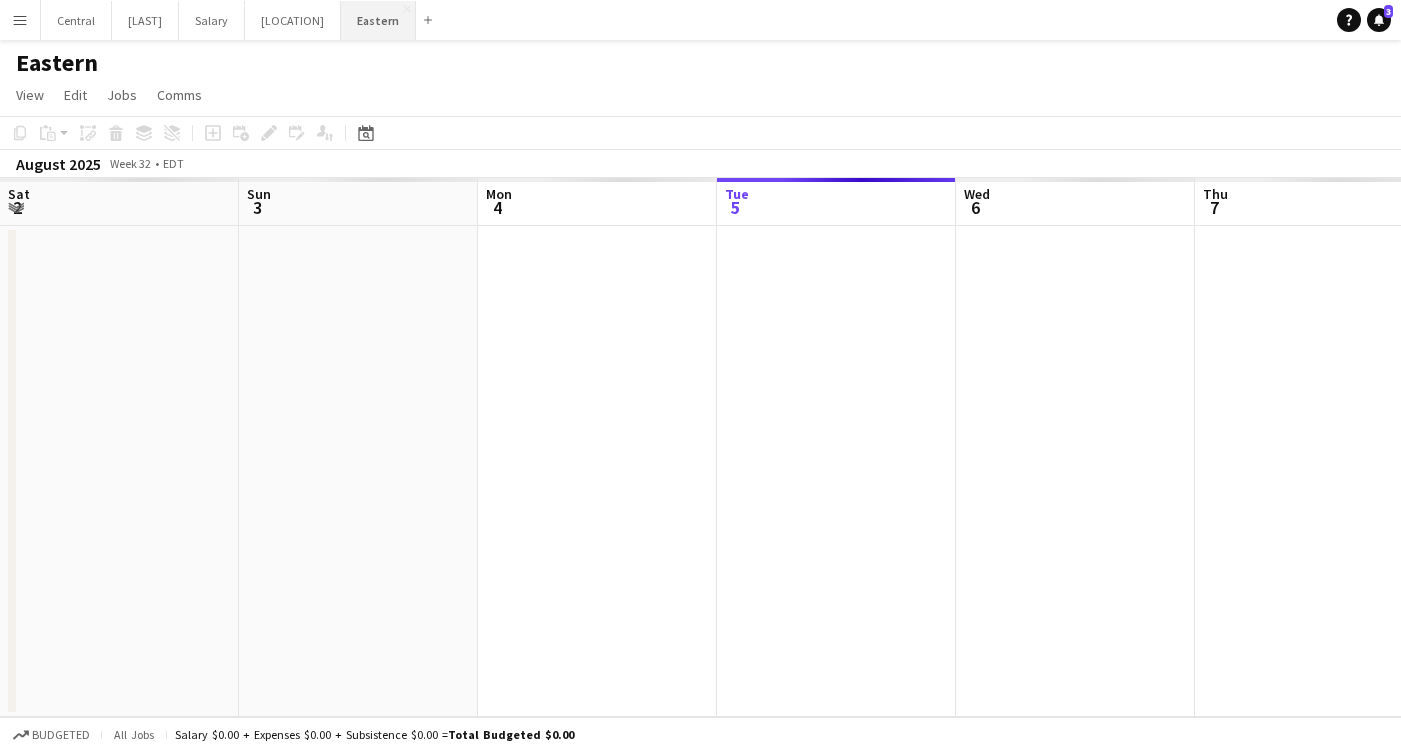 scroll, scrollTop: 0, scrollLeft: 478, axis: horizontal 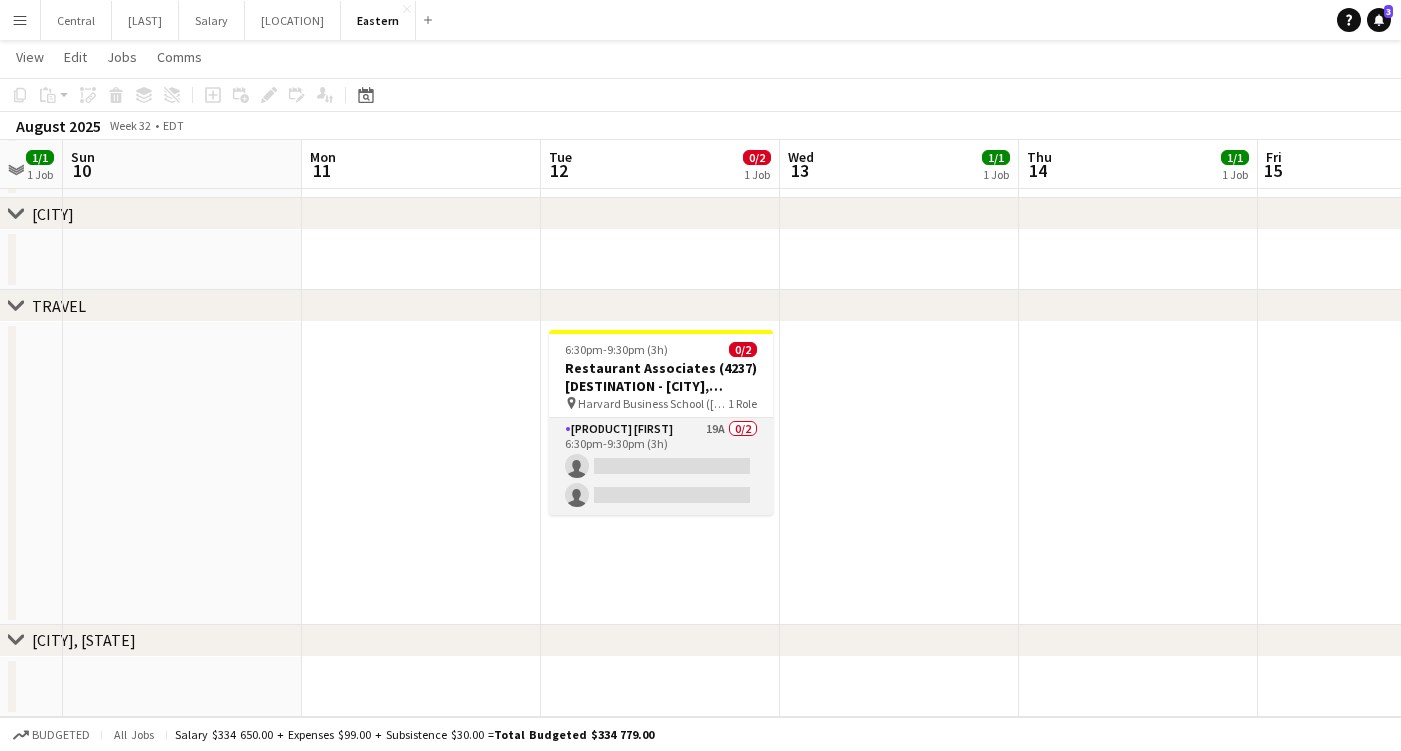 click on "Oyster Chef   19A   0/2   6:30pm-9:30pm (3h)
single-neutral-actions
single-neutral-actions" at bounding box center (661, 466) 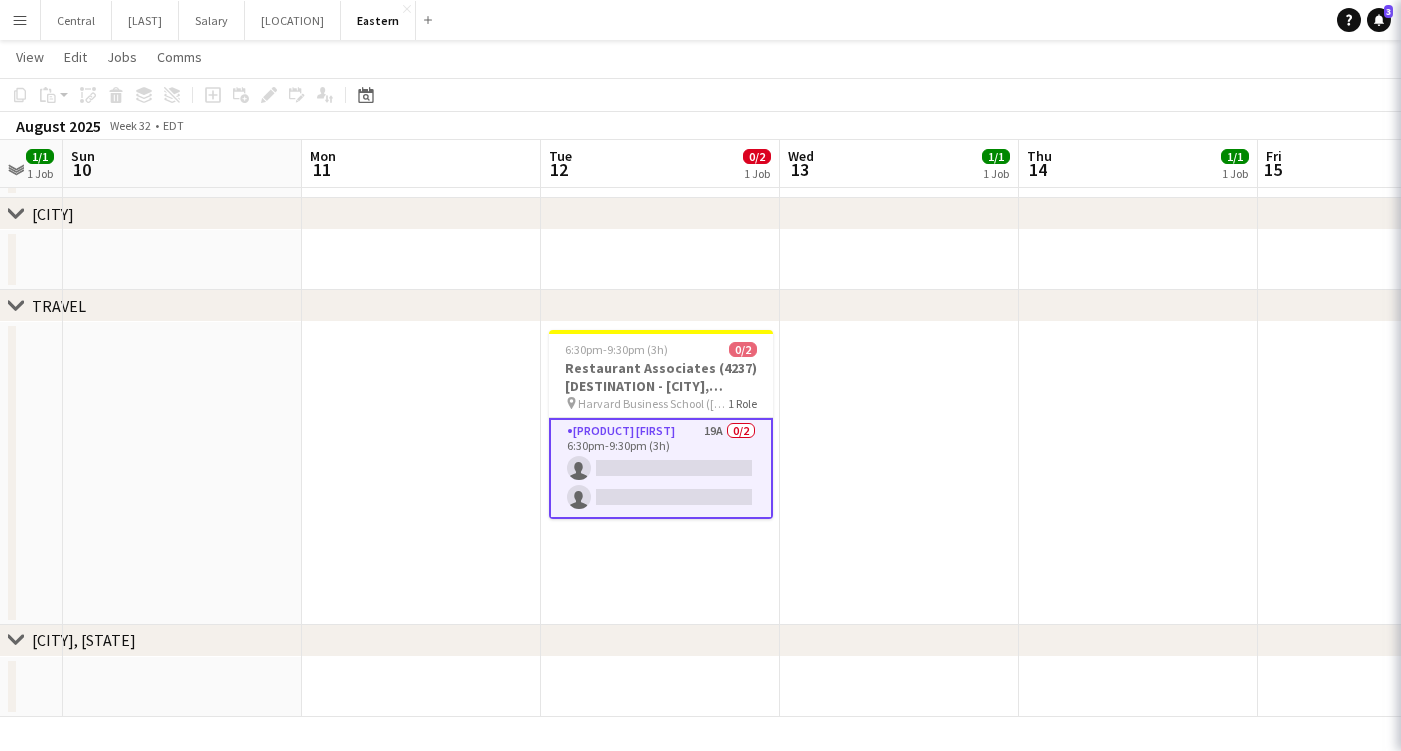 scroll, scrollTop: 0, scrollLeft: 653, axis: horizontal 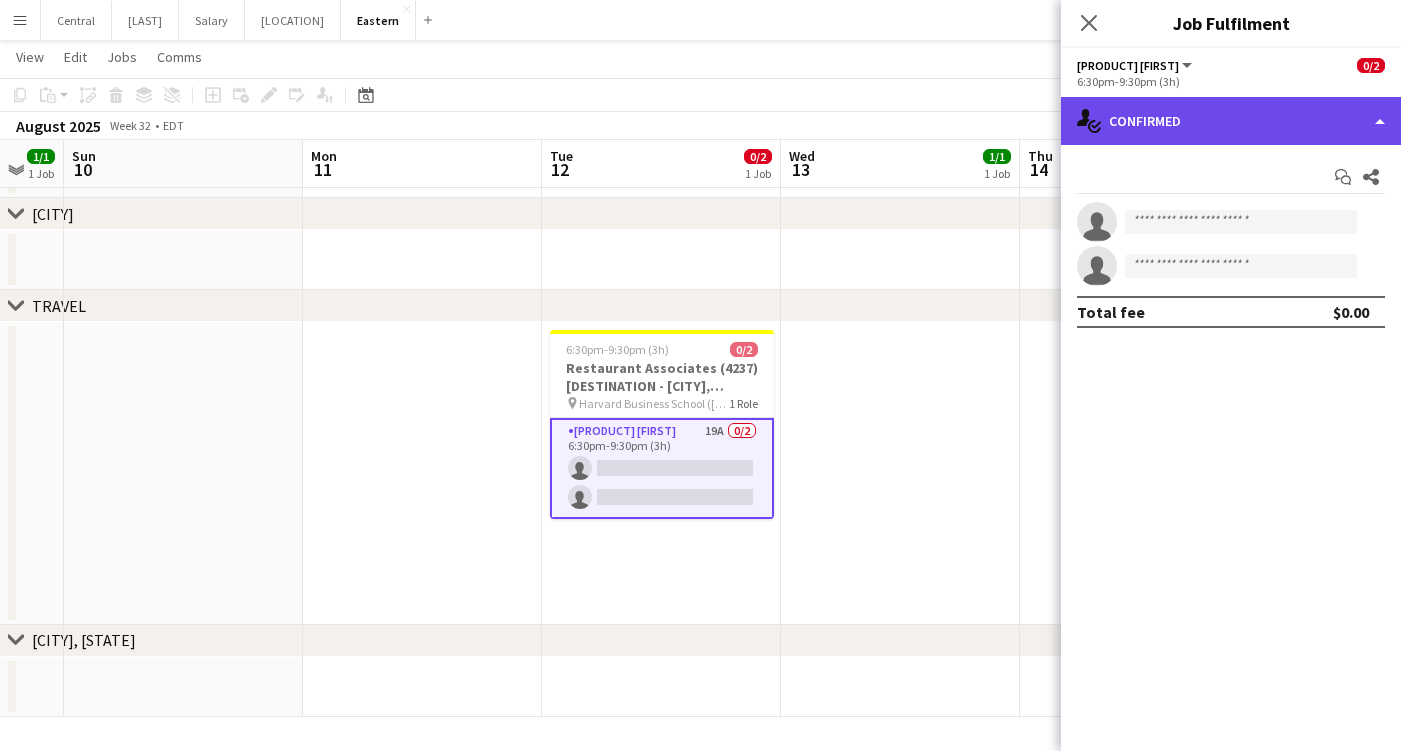 click on "single-neutral-actions-check-2
Confirmed" 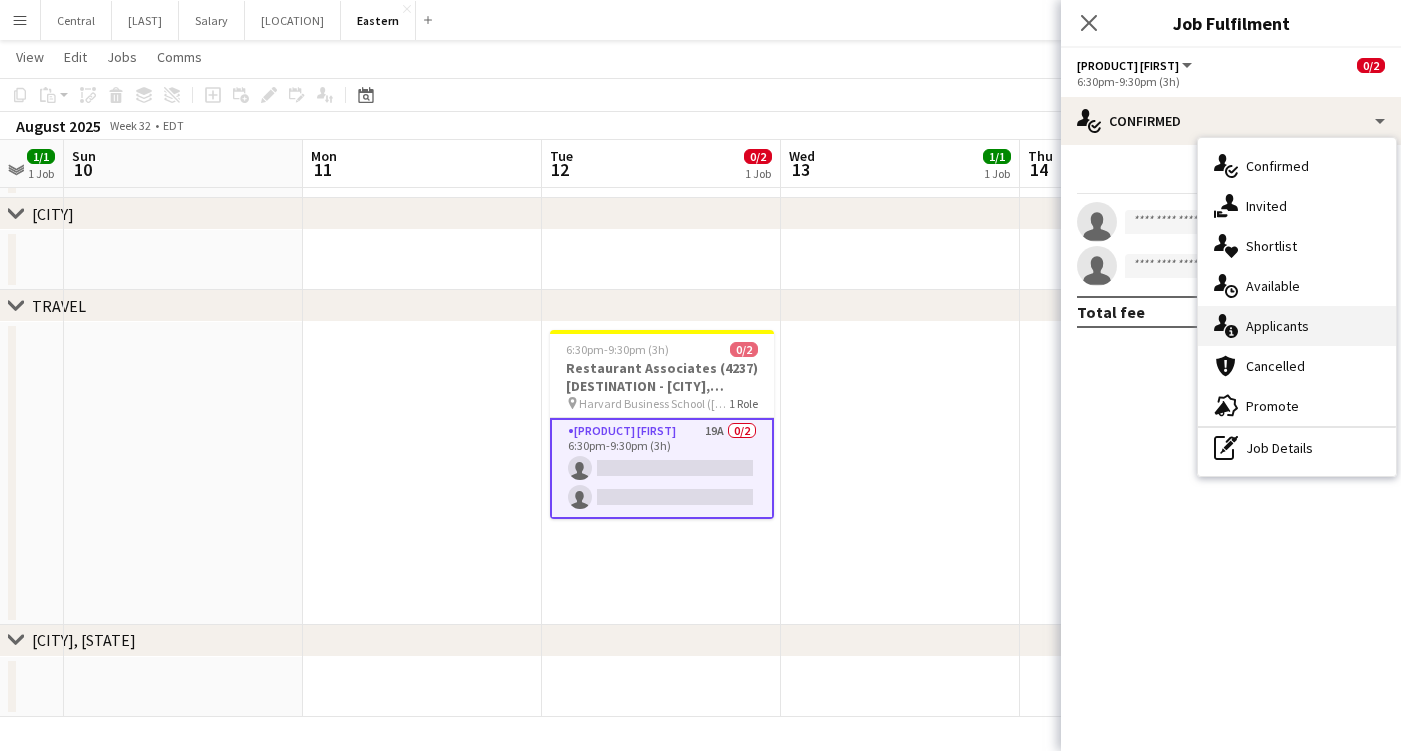 click on "single-neutral-actions-information
Applicants" at bounding box center [1297, 326] 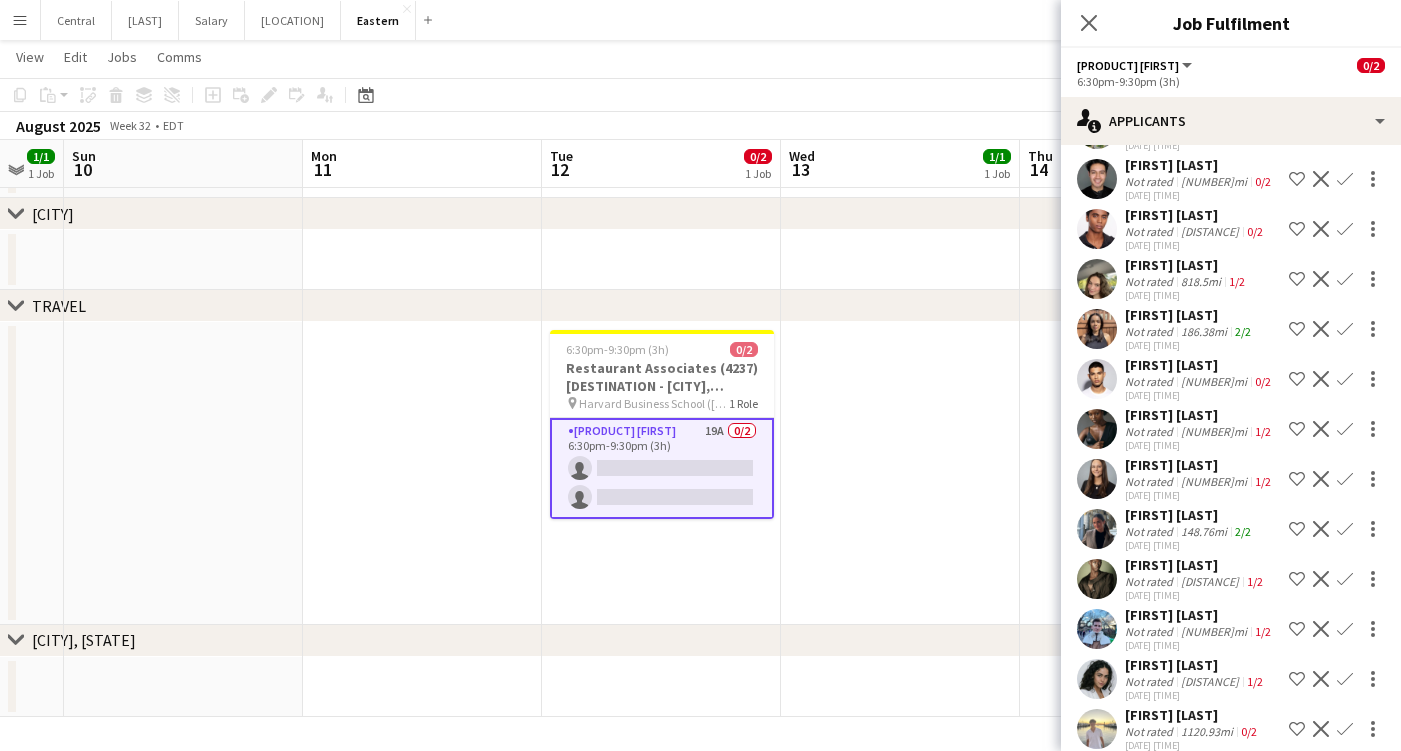 scroll, scrollTop: 228, scrollLeft: 0, axis: vertical 